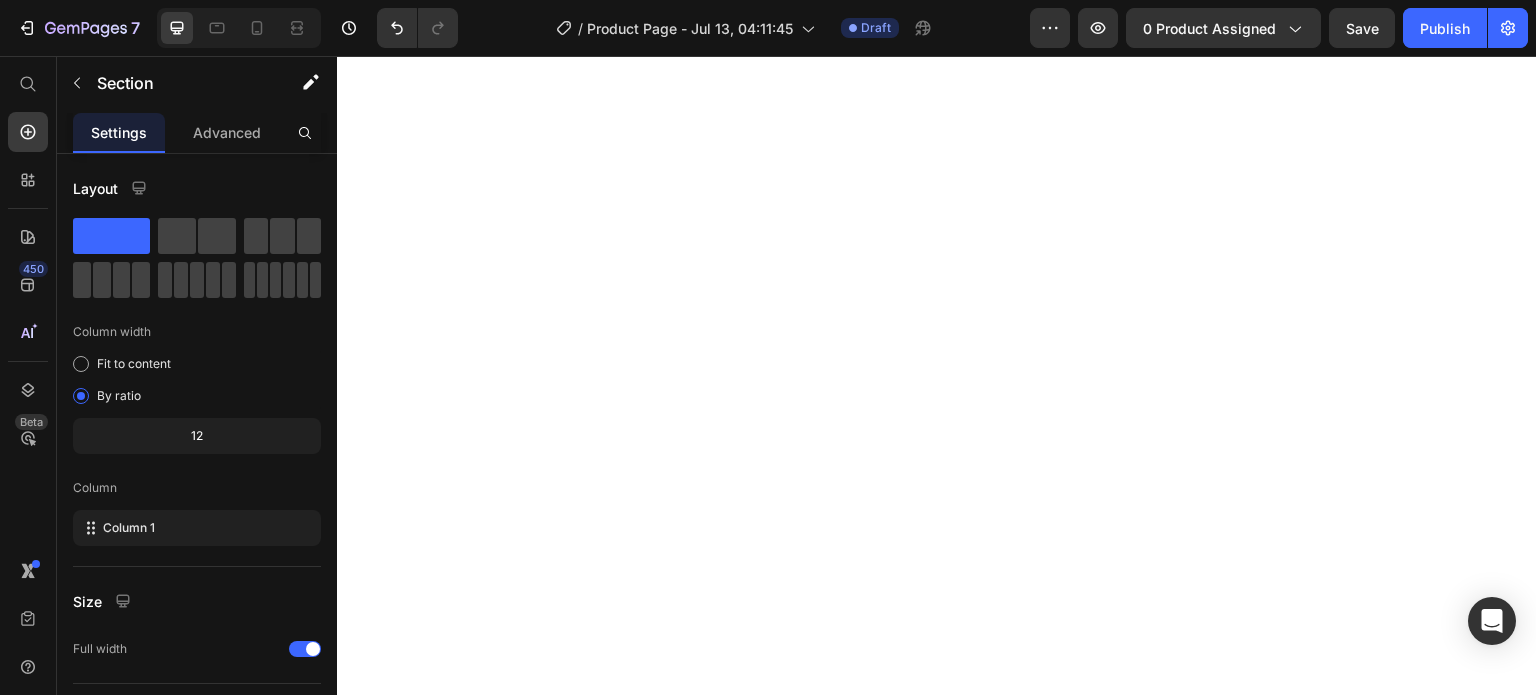 scroll, scrollTop: 0, scrollLeft: 0, axis: both 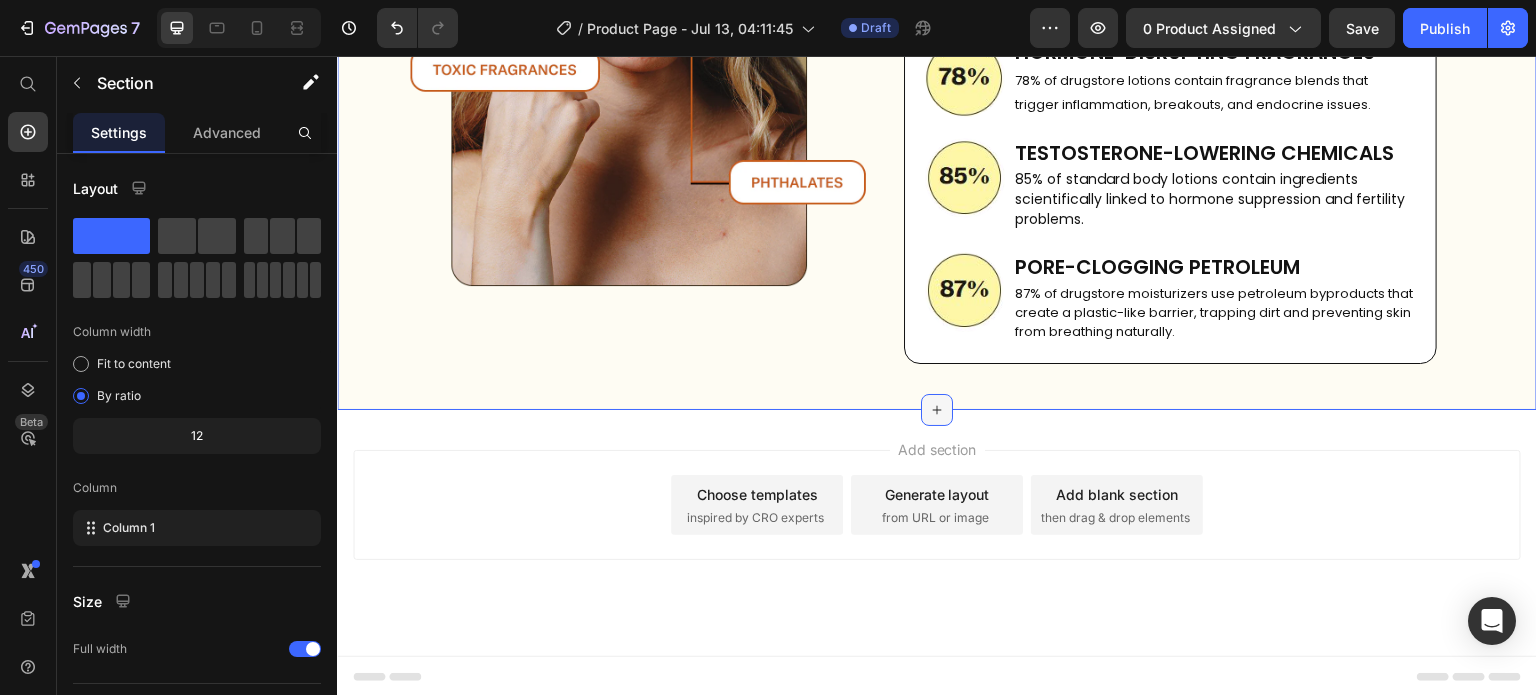 click 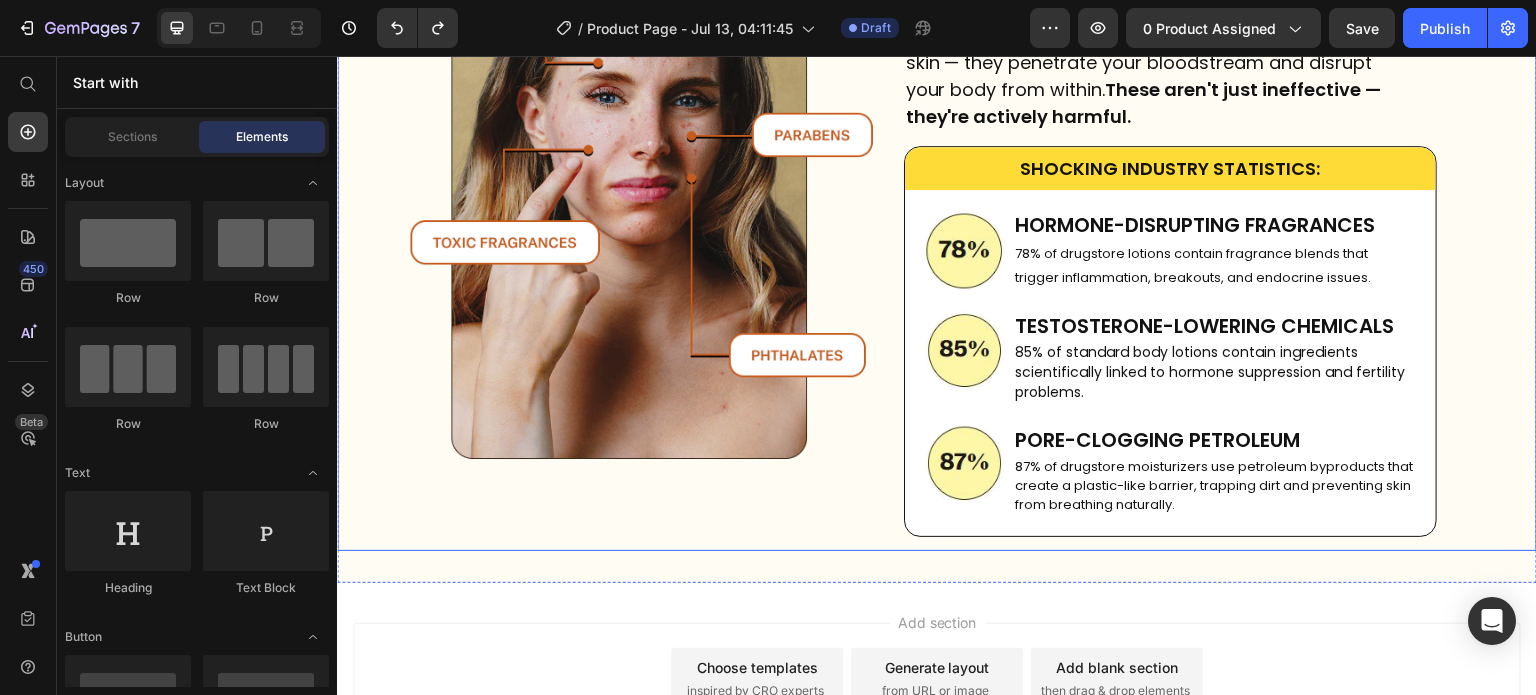 scroll, scrollTop: 1060, scrollLeft: 0, axis: vertical 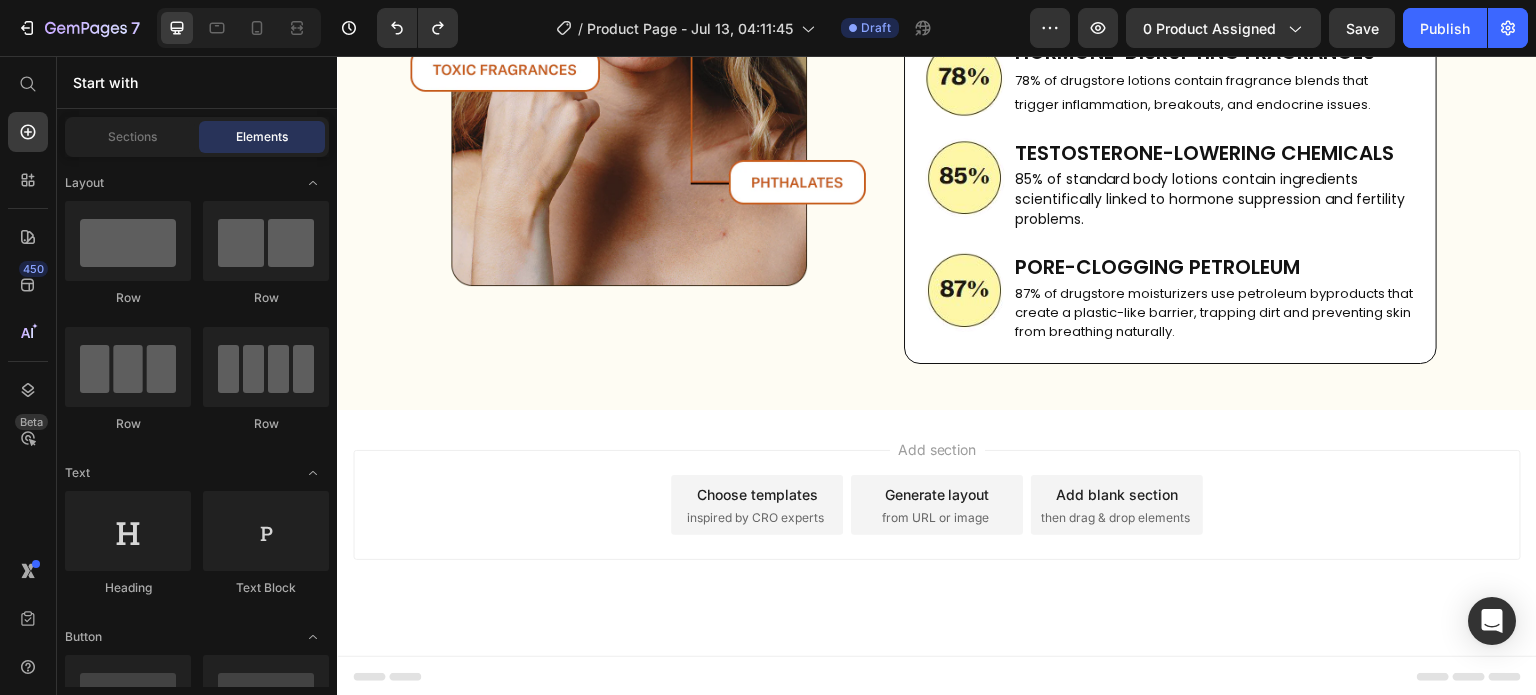 click on "Add section Choose templates inspired by CRO experts Generate layout from URL or image Add blank section then drag & drop elements" at bounding box center [937, 505] 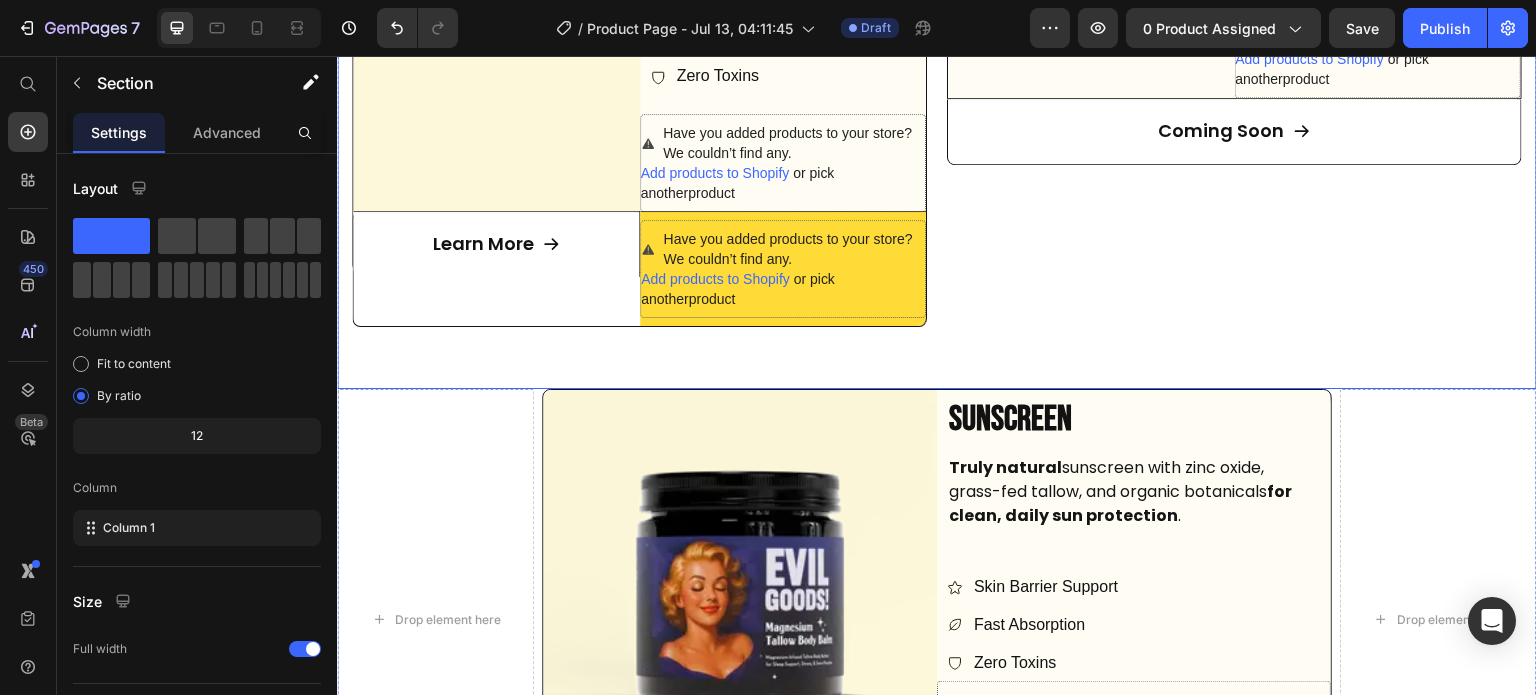 scroll, scrollTop: 2180, scrollLeft: 0, axis: vertical 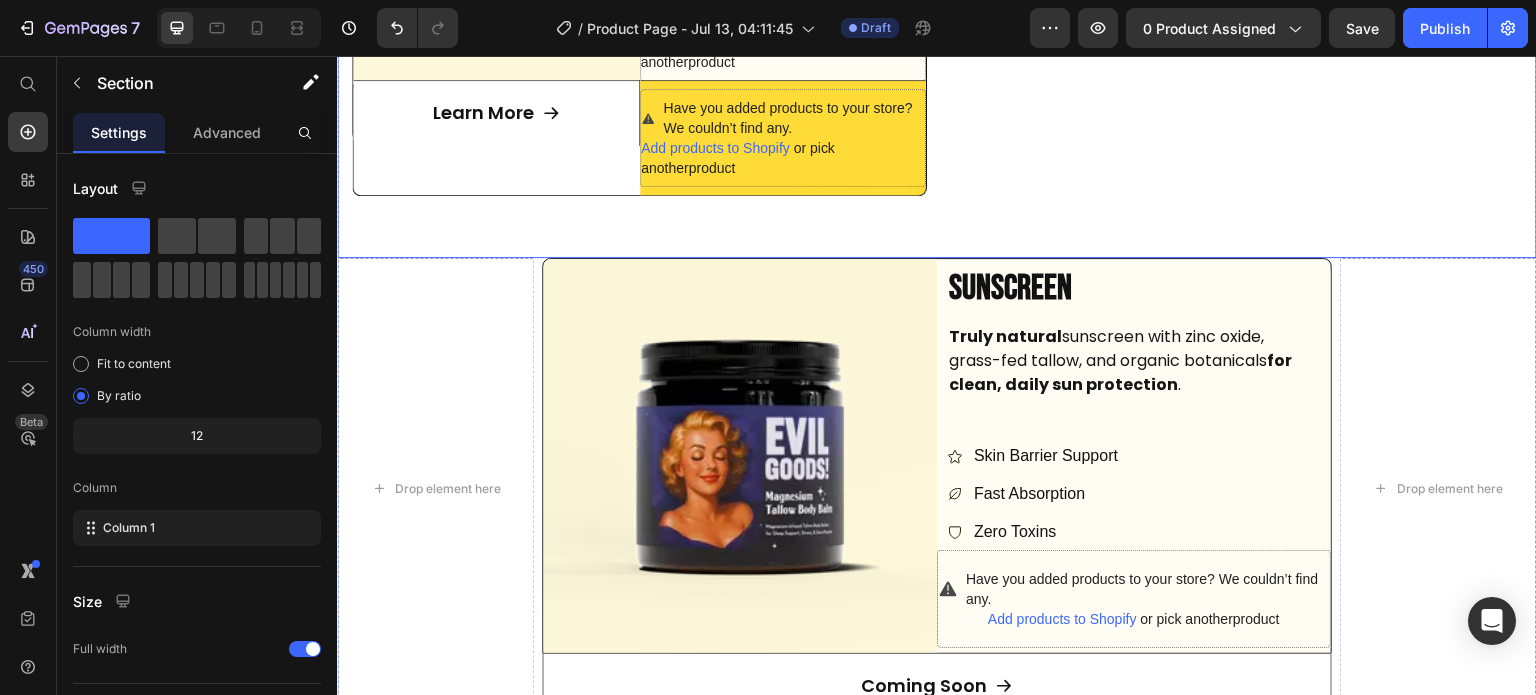 click on "Image Row Whipped Tallow Honey Balm Heading Organic multipurpose balm that  deeply   moisturizes and nourishes  the face, body, and lips using  natural ingredients  like beef tallow and manuka honey. Text Block
Skin Barrier Support
Fast Absorption
Zero Toxins Item List Have you added products to your store? We couldn’t find any. Add products to Shopify   or pick another  product Product
Drop element here Row Row Row Row
Learn More Button Row Have you added products to your store? We couldn’t find any. Add products to Shopify   or pick another  product Product Row Row" at bounding box center [639, -92] 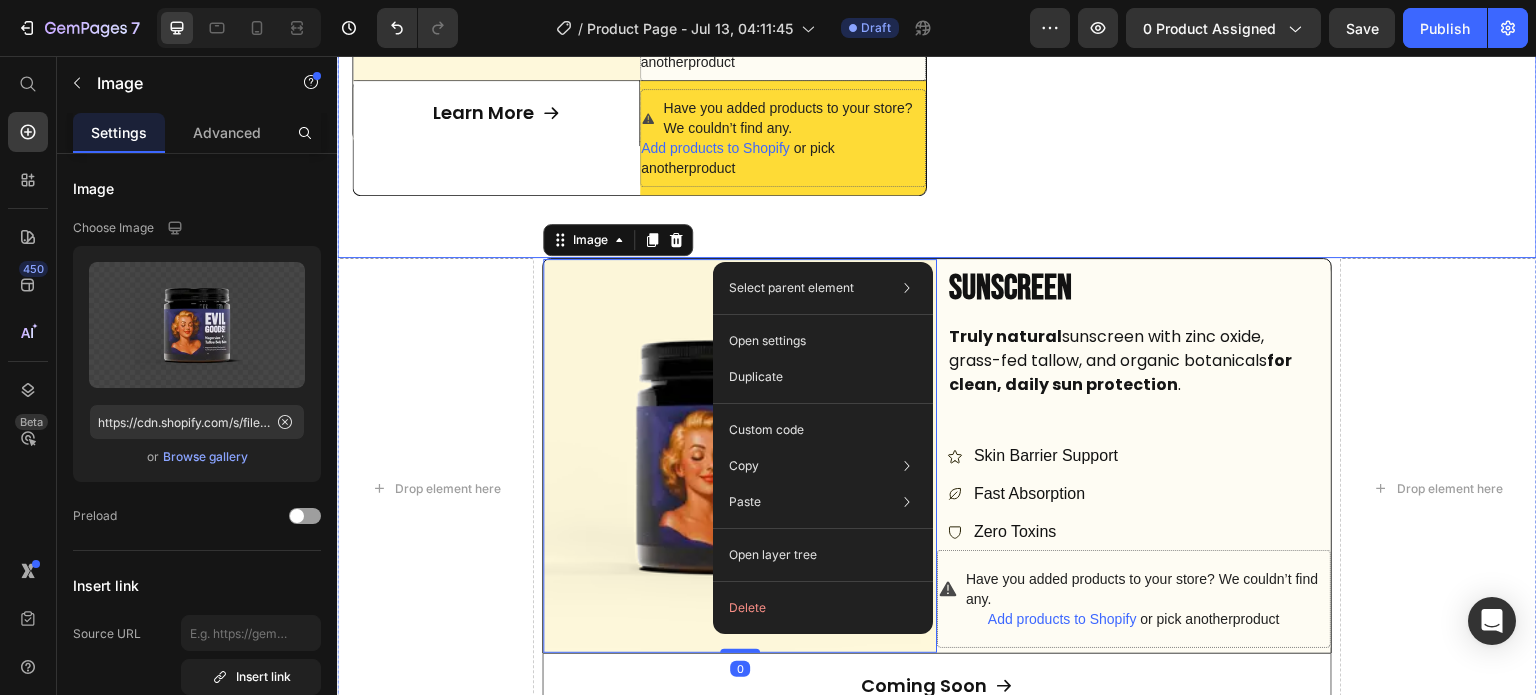 click on "Image Row Whipped Tallow Honey Balm Heading Organic multipurpose balm that  deeply   moisturizes and nourishes  the face, body, and lips using  natural ingredients  like beef tallow and manuka honey. Text Block
Skin Barrier Support
Fast Absorption
Zero Toxins Item List Have you added products to your store? We couldn’t find any. Add products to Shopify   or pick another  product Product
Drop element here Row Row Row Row
Learn More Button Row Have you added products to your store? We couldn’t find any. Add products to Shopify   or pick another  product Product Row Row" at bounding box center (639, -92) 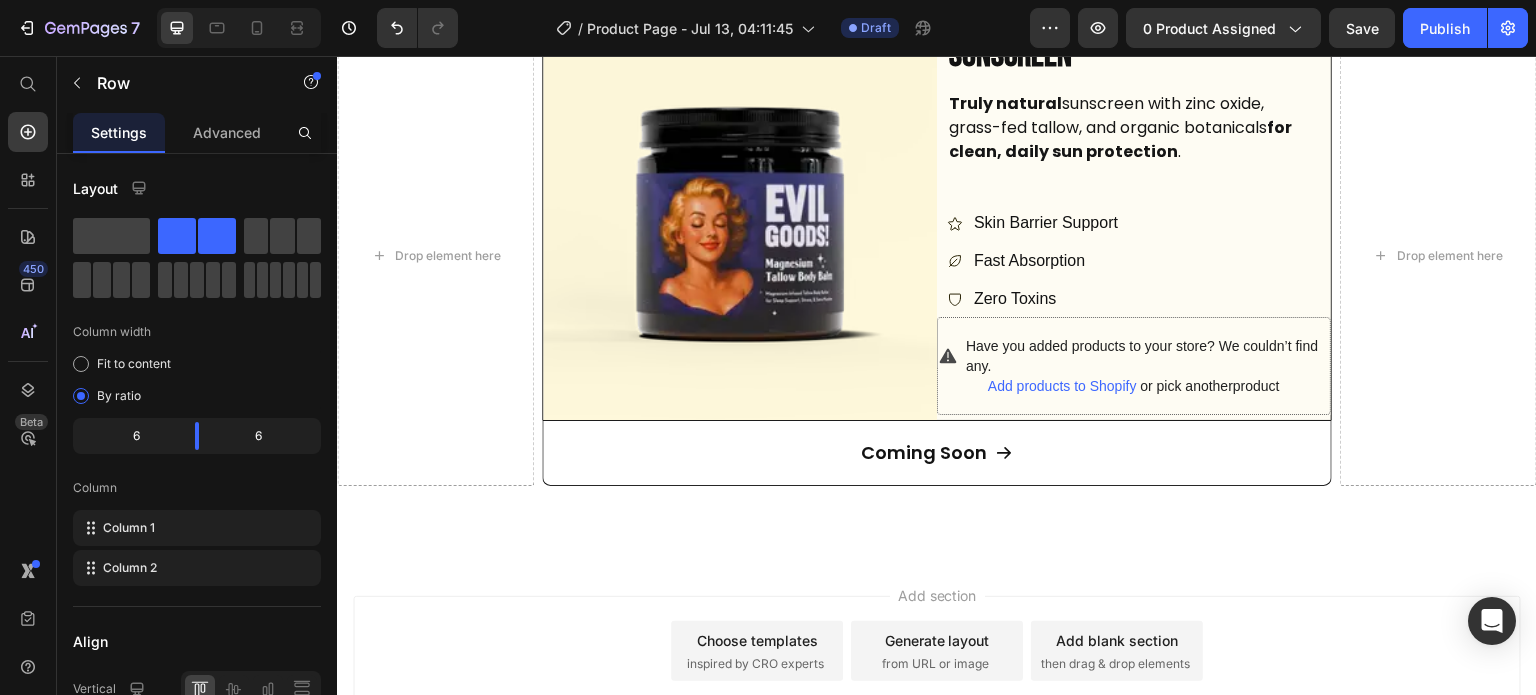 scroll, scrollTop: 2552, scrollLeft: 0, axis: vertical 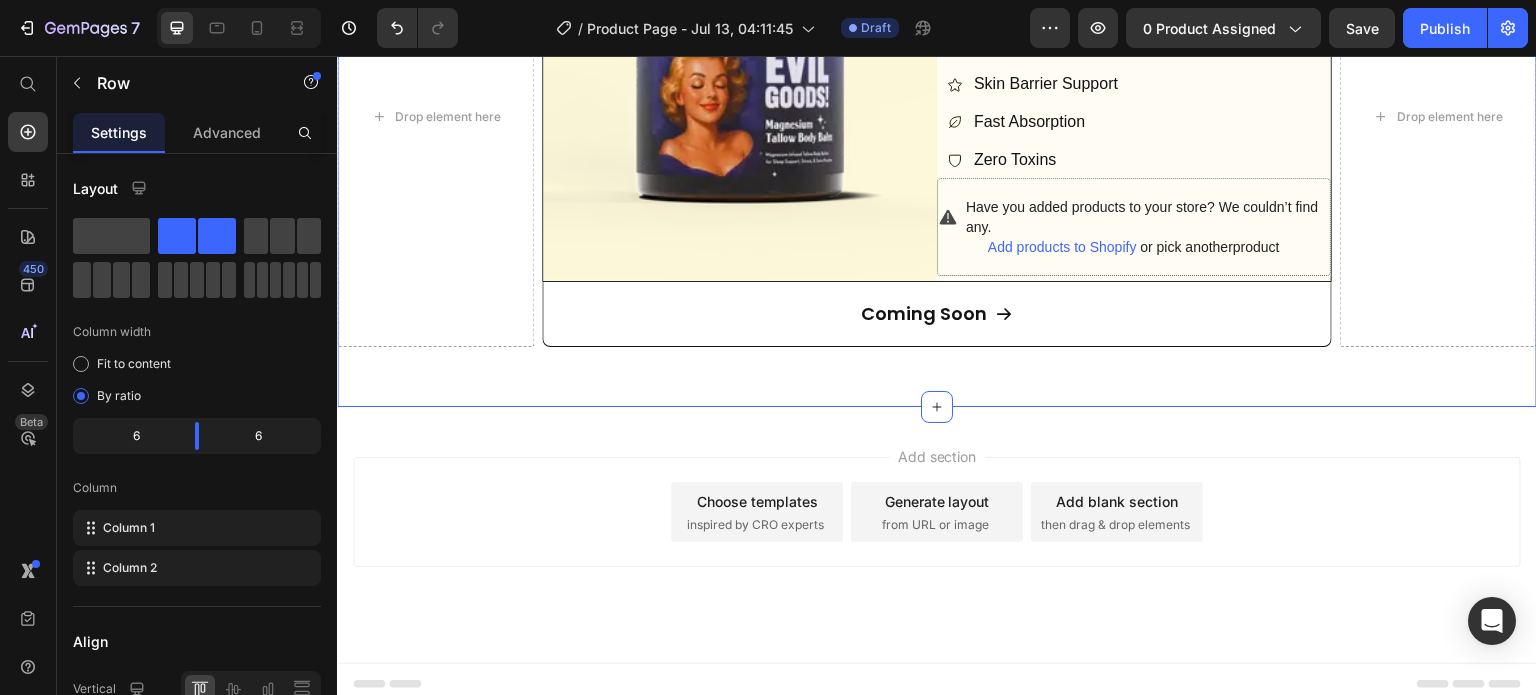 click on "MEET THE WHIPPED TALLOW HONEY BALM Text Block No fluff - Just results! Heading Choose the balm that fits your needs — each formula is packed with healing fats, soothing botanicals, and zero BS. Built for glow-ups, not gimmicks. Text Block
Made in USA Item List Row
Natural Ingredients Item List Row
30-Day Money-Back Guarantee Item List Row Row Image Row Whipped Tallow Honey Balm Heading Organic multipurpose balm that  deeply   moisturizes and nourishes  the face, body, and lips using  natural ingredients  like beef tallow and manuka honey. Text Block
Skin Barrier Support
Fast Absorption
Zero Toxins Item List Have you added products to your store? We couldn’t find any. Add products to Shopify   or pick another  product Product Row" at bounding box center [937, -339] 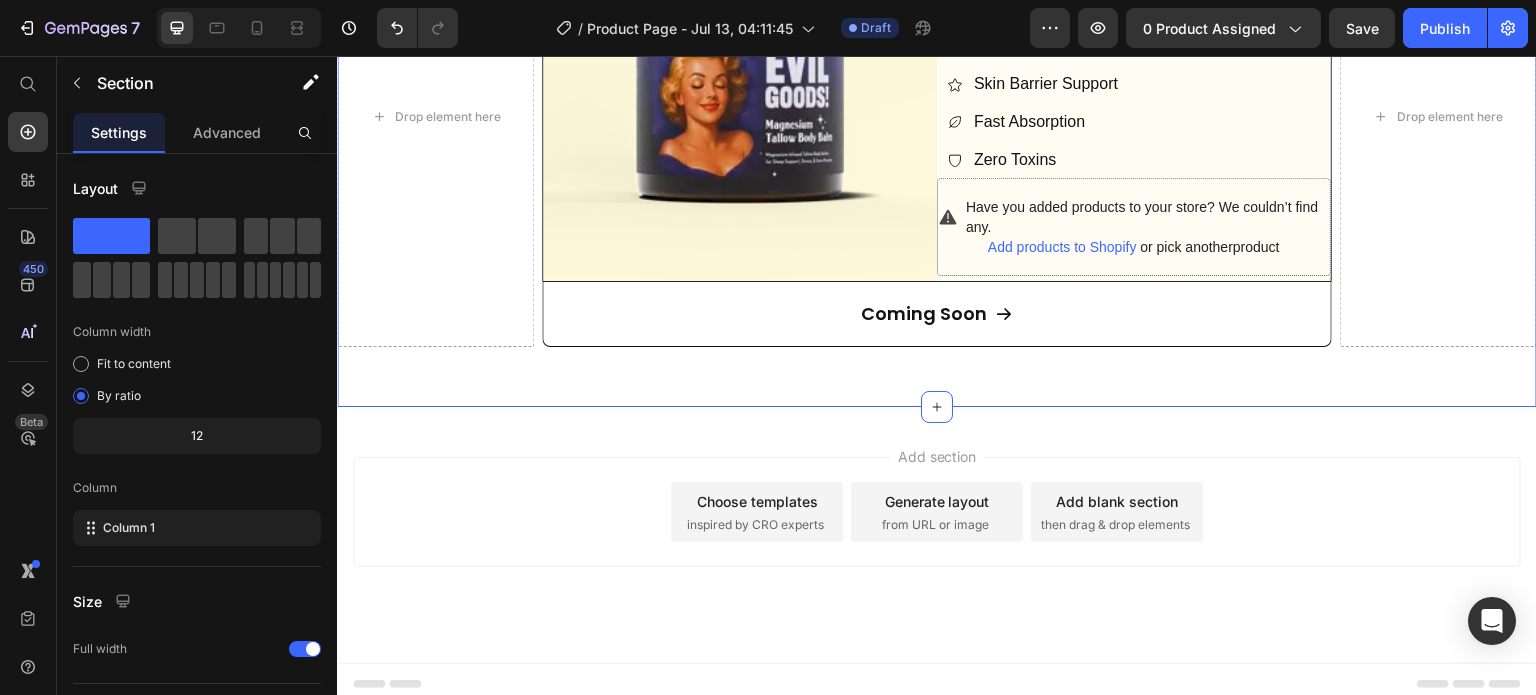 scroll, scrollTop: 2475, scrollLeft: 0, axis: vertical 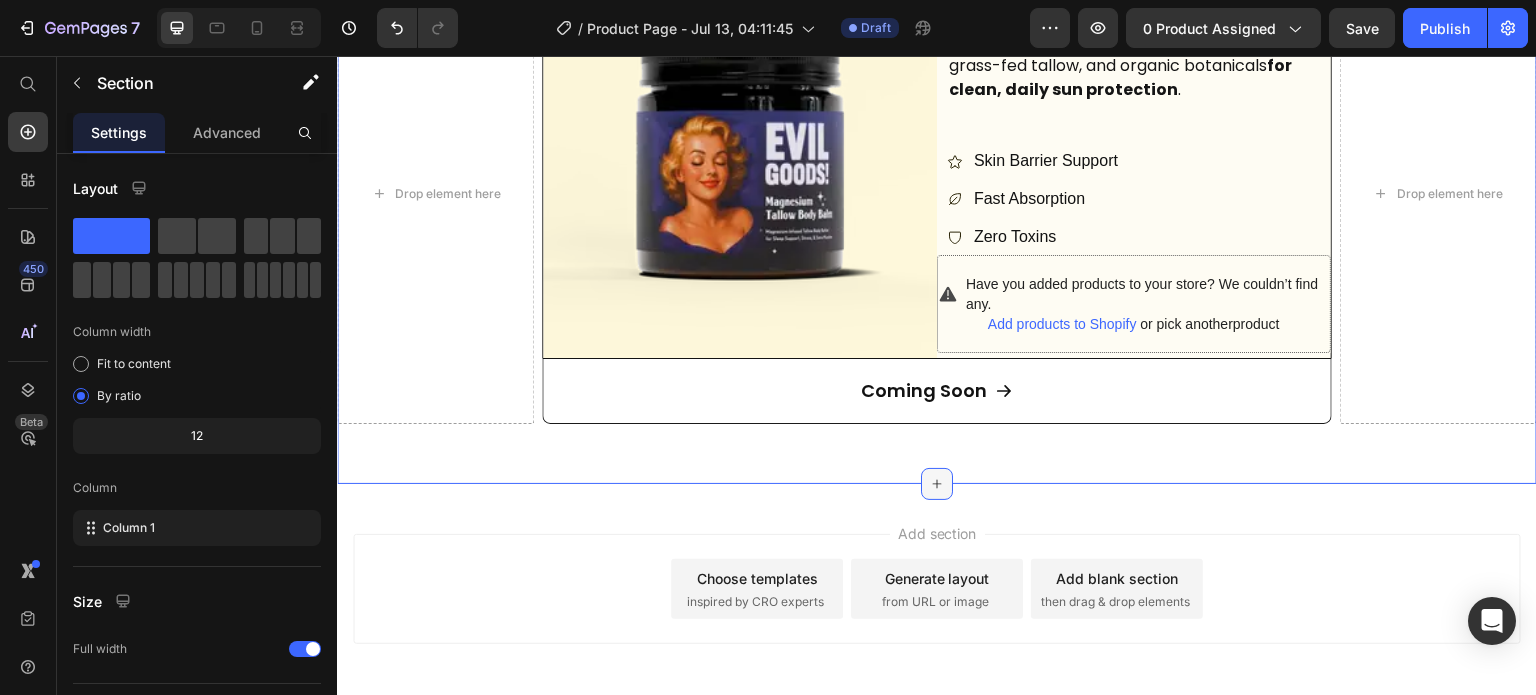 click at bounding box center [937, 484] 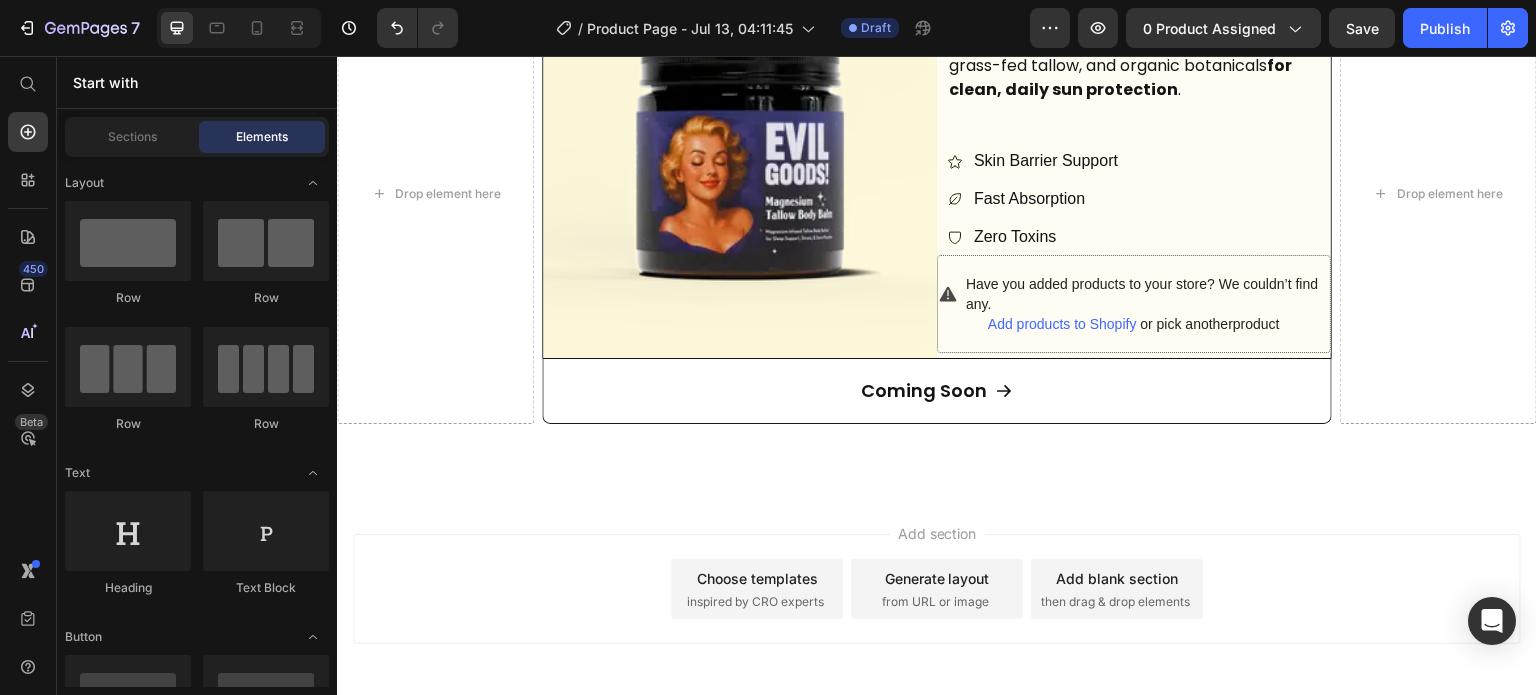 click on "Add section Choose templates inspired by CRO experts Generate layout from URL or image Add blank section then drag & drop elements" at bounding box center (937, 589) 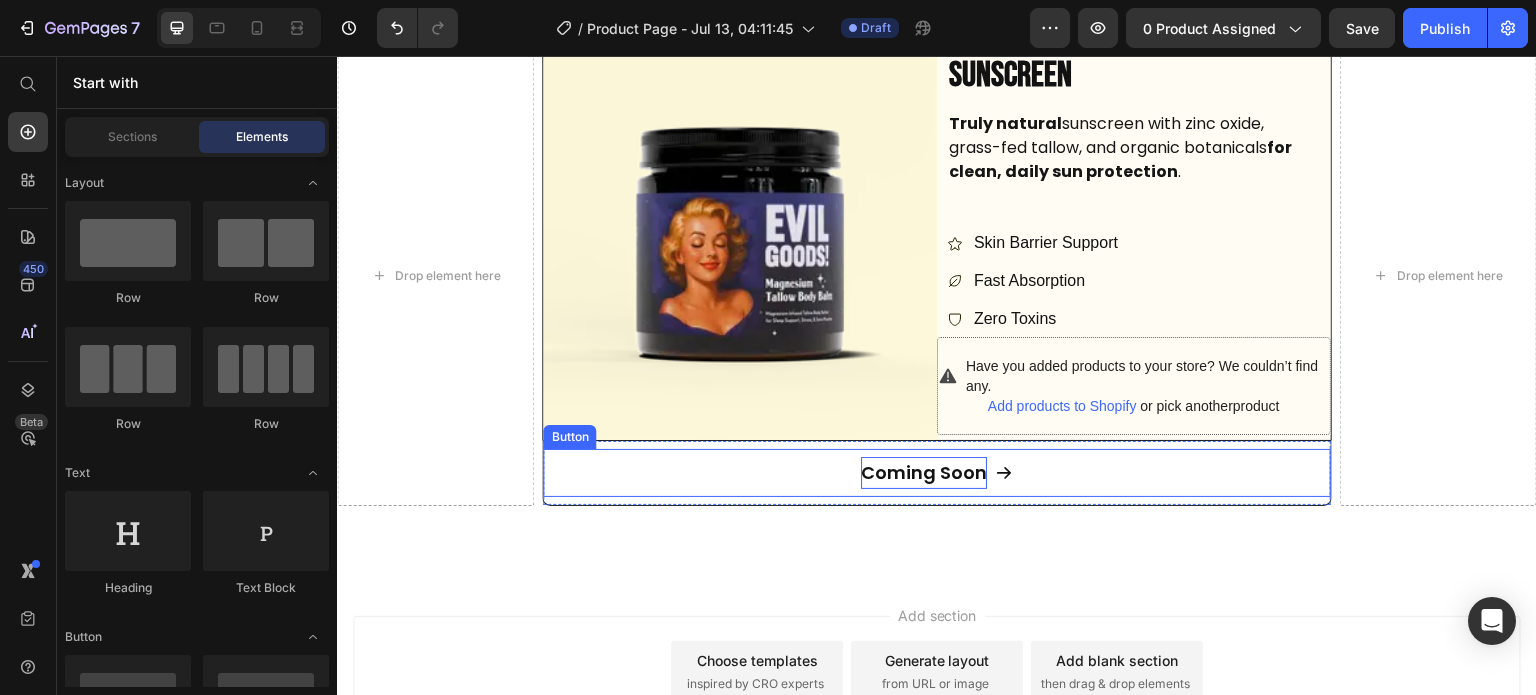 scroll, scrollTop: 2552, scrollLeft: 0, axis: vertical 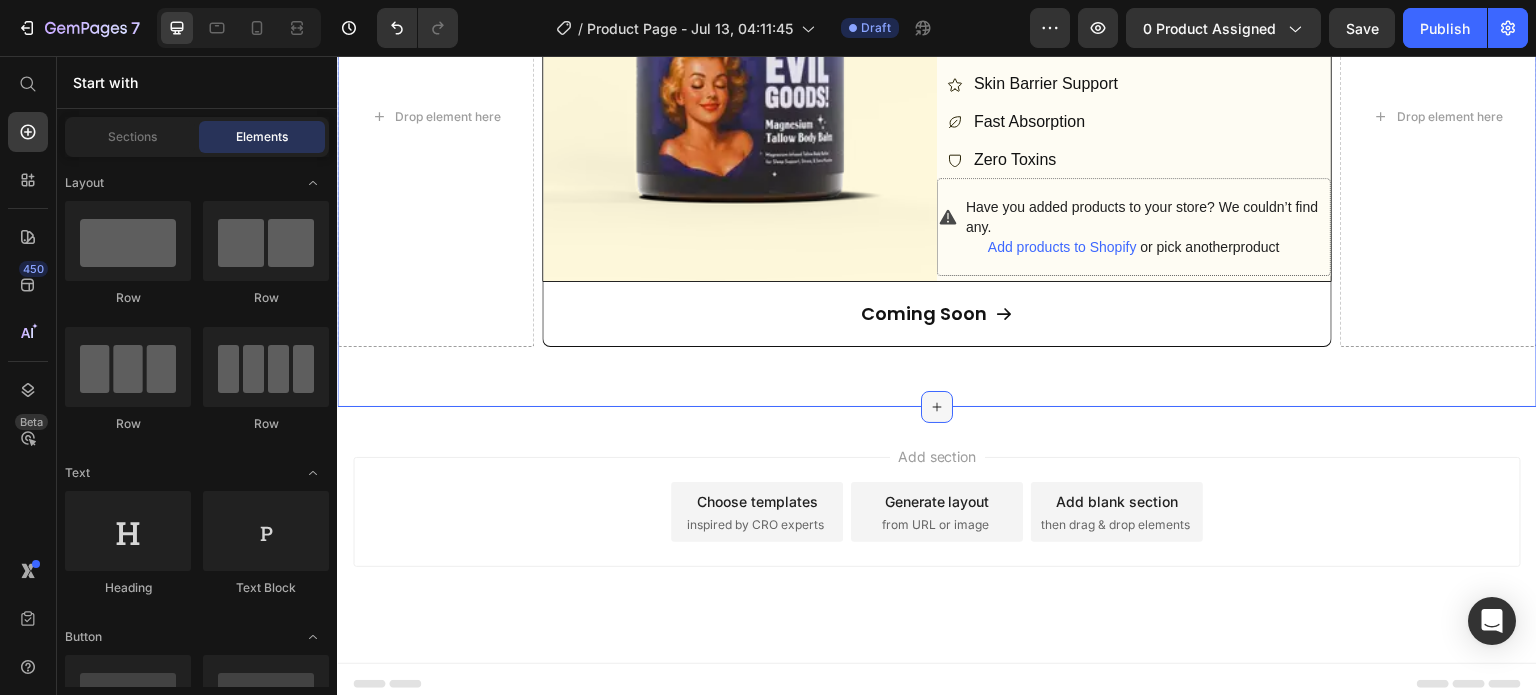 click 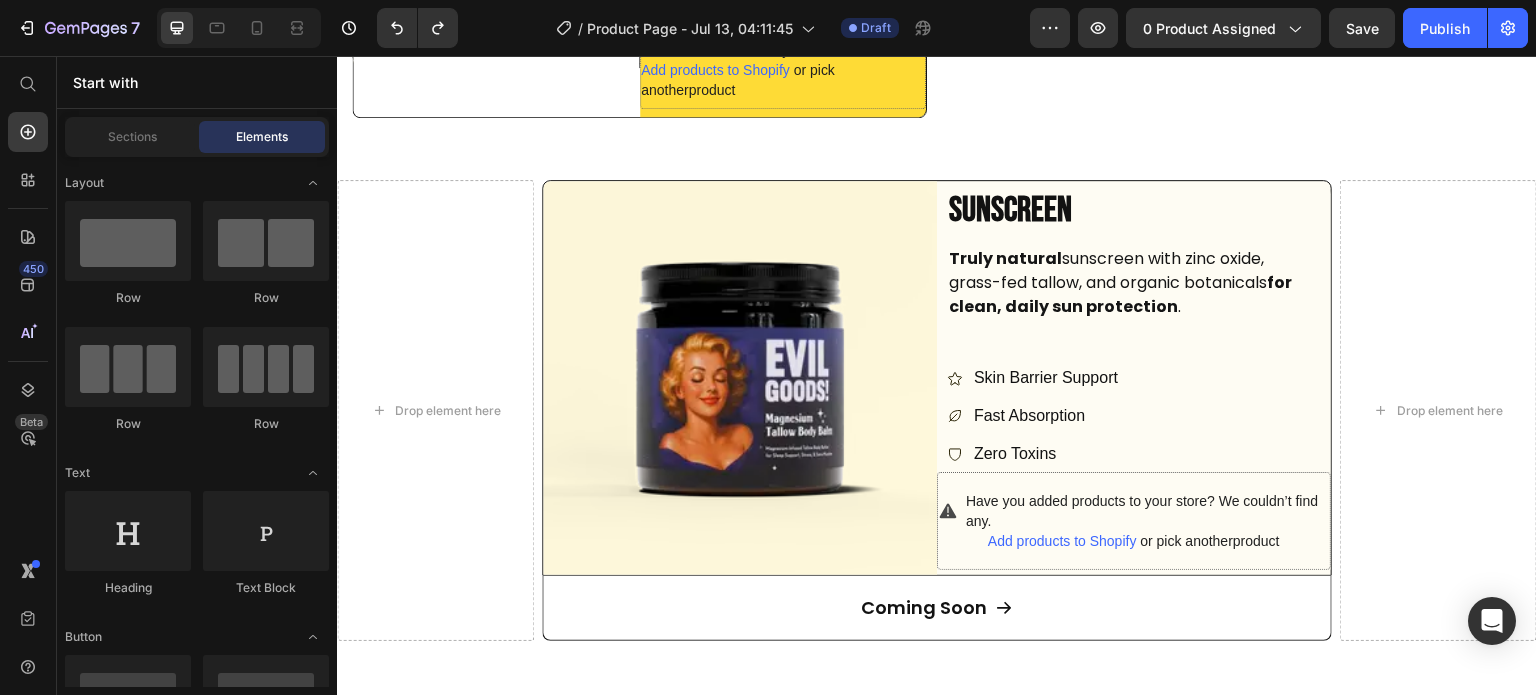 scroll, scrollTop: 2552, scrollLeft: 0, axis: vertical 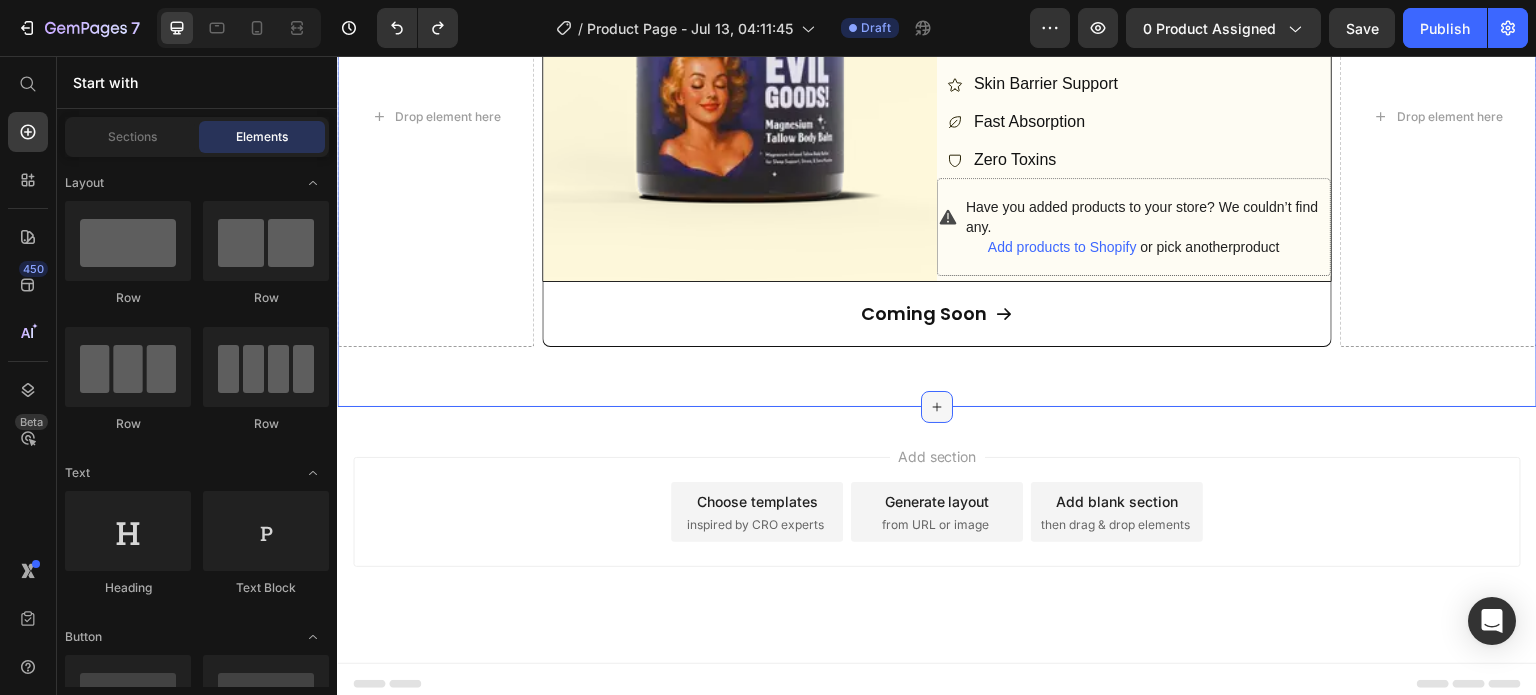 click at bounding box center [937, 407] 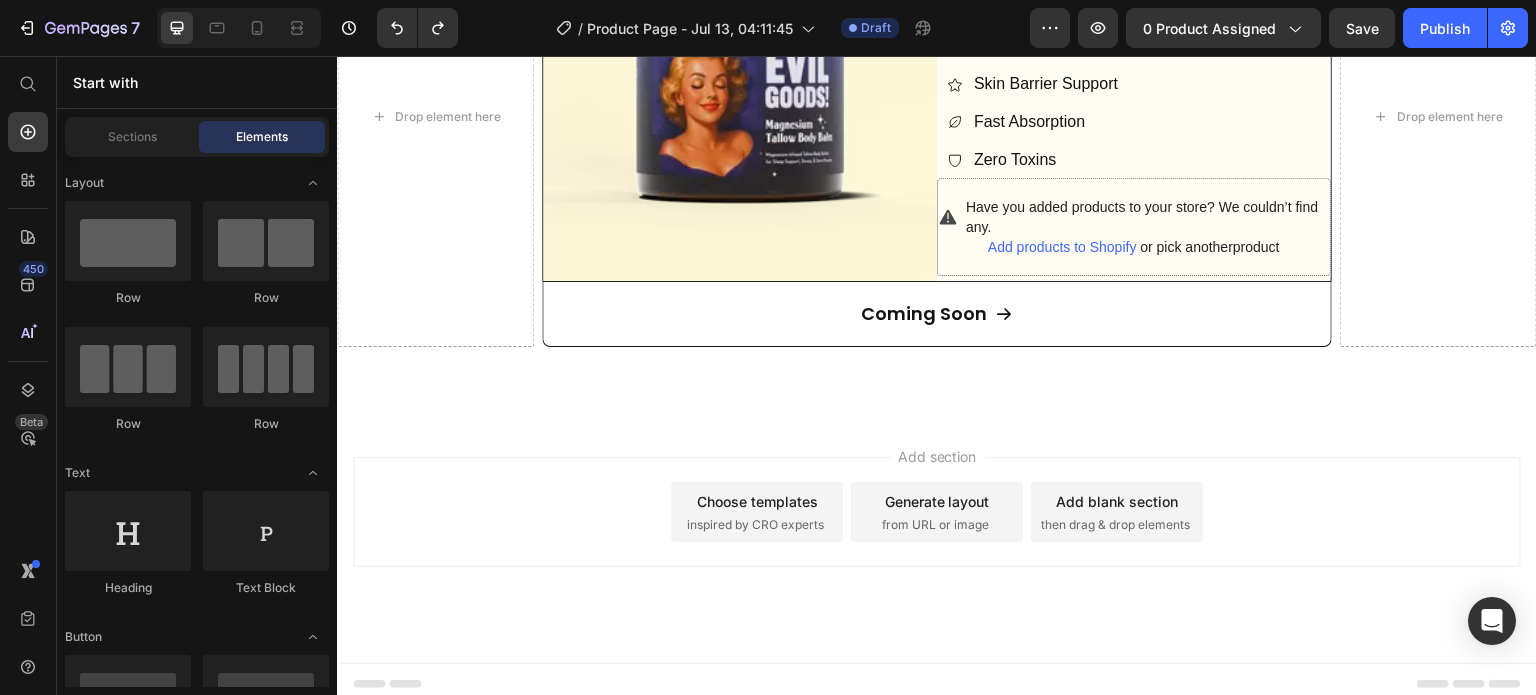 click on "Add section Choose templates inspired by CRO experts Generate layout from URL or image Add blank section then drag & drop elements" at bounding box center (937, 540) 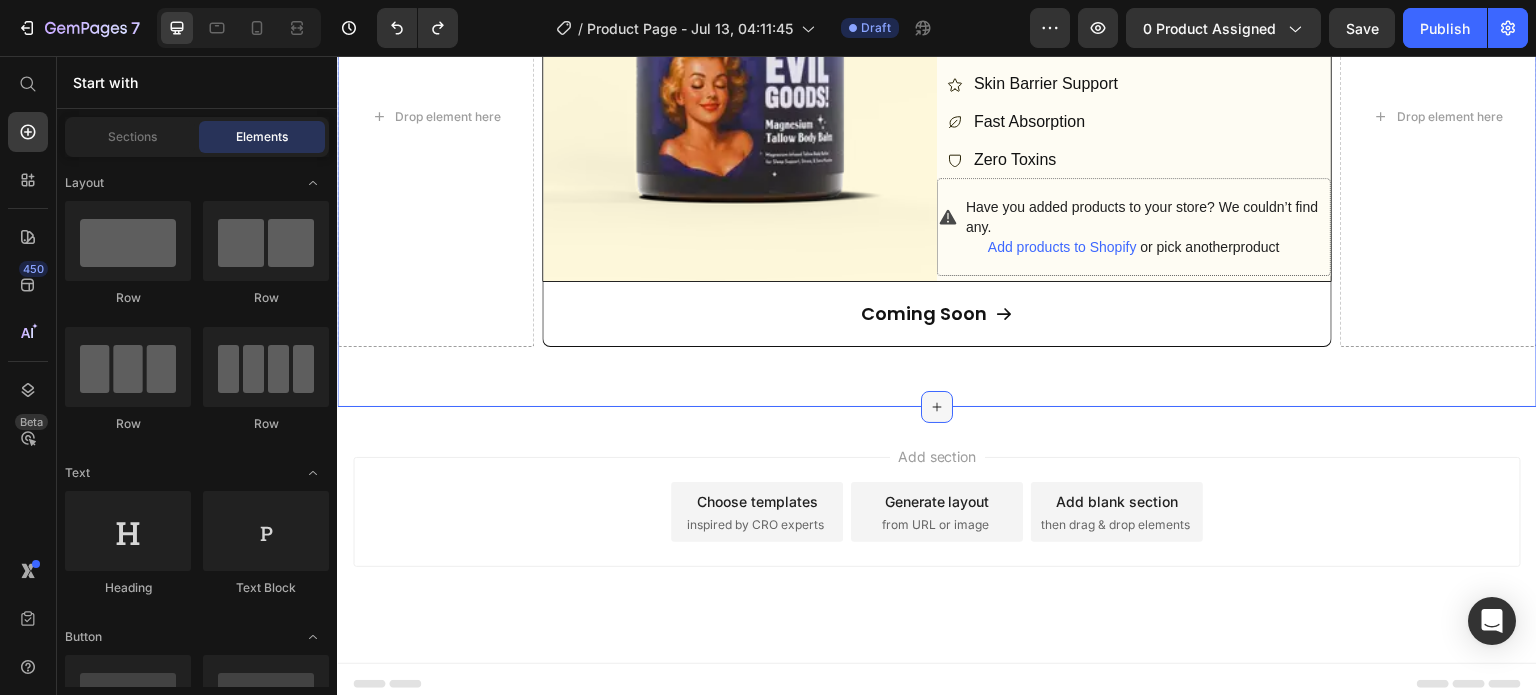 click 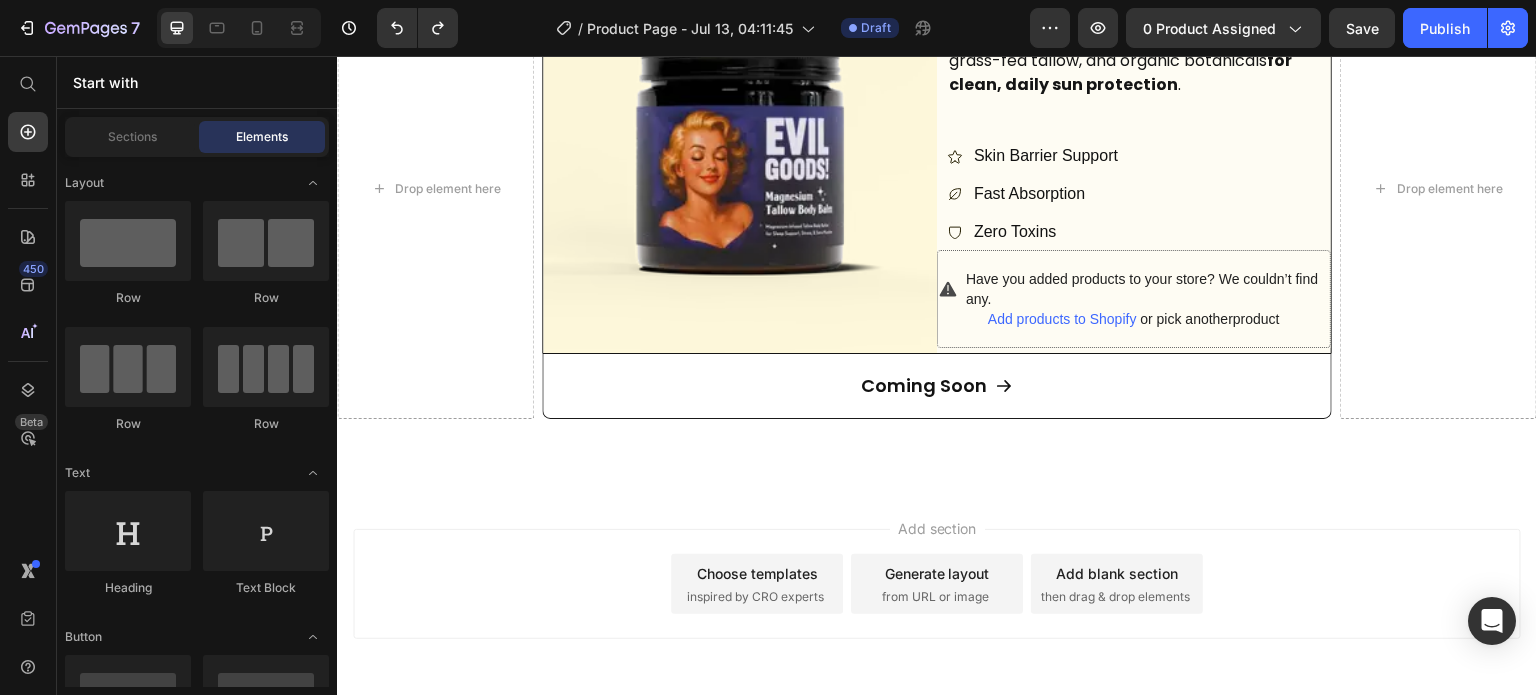scroll, scrollTop: 2476, scrollLeft: 0, axis: vertical 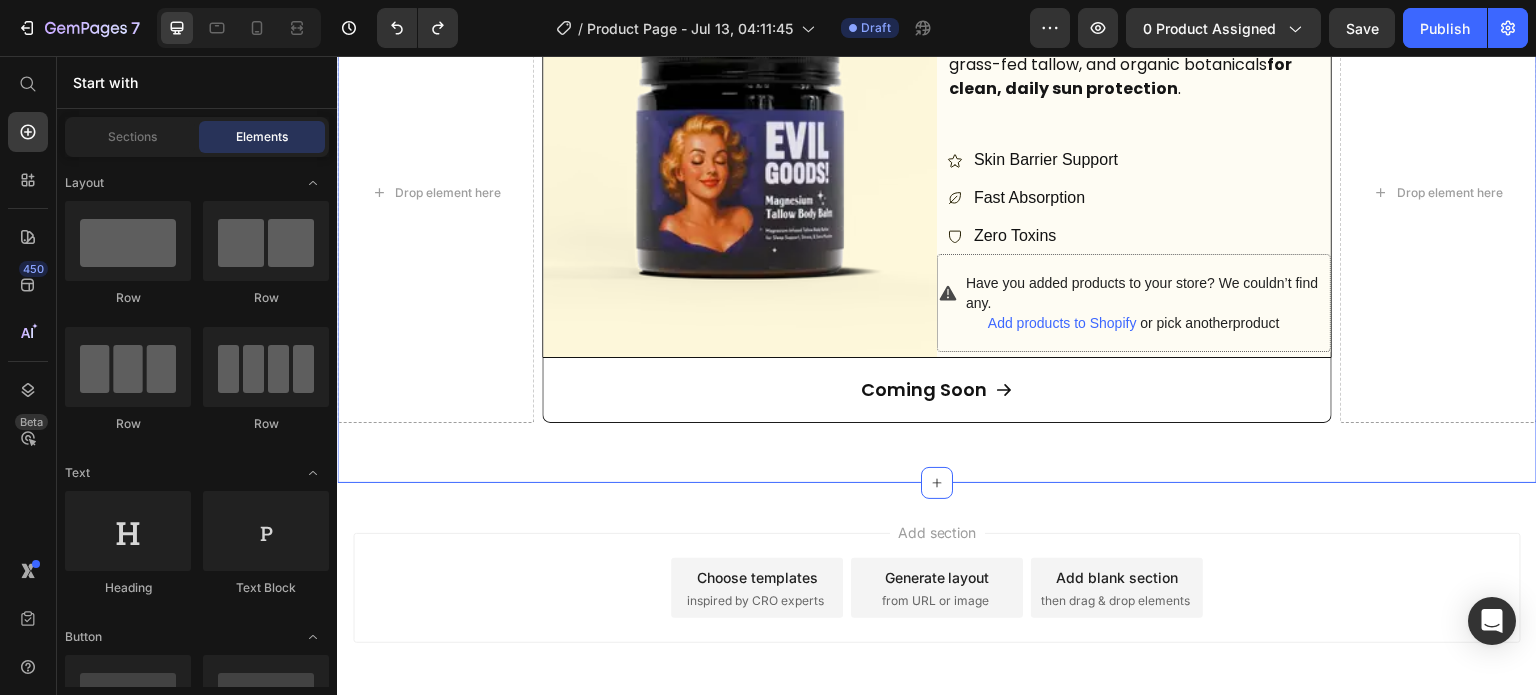 click on "MEET THE WHIPPED TALLOW HONEY BALM Text Block No fluff - Just results! Heading Choose the balm that fits your needs — each formula is packed with healing fats, soothing botanicals, and zero BS. Built for glow-ups, not gimmicks. Text Block
Made in USA Item List Row
Natural Ingredients Item List Row
30-Day Money-Back Guarantee Item List Row Row Image Row Whipped Tallow Honey Balm Heading Organic multipurpose balm that  deeply   moisturizes and nourishes  the face, body, and lips using  natural ingredients  like beef tallow and manuka honey. Text Block
Skin Barrier Support
Fast Absorption
Zero Toxins Item List Have you added products to your store? We couldn’t find any. Add products to Shopify   or pick another  product Product Row" at bounding box center (937, -263) 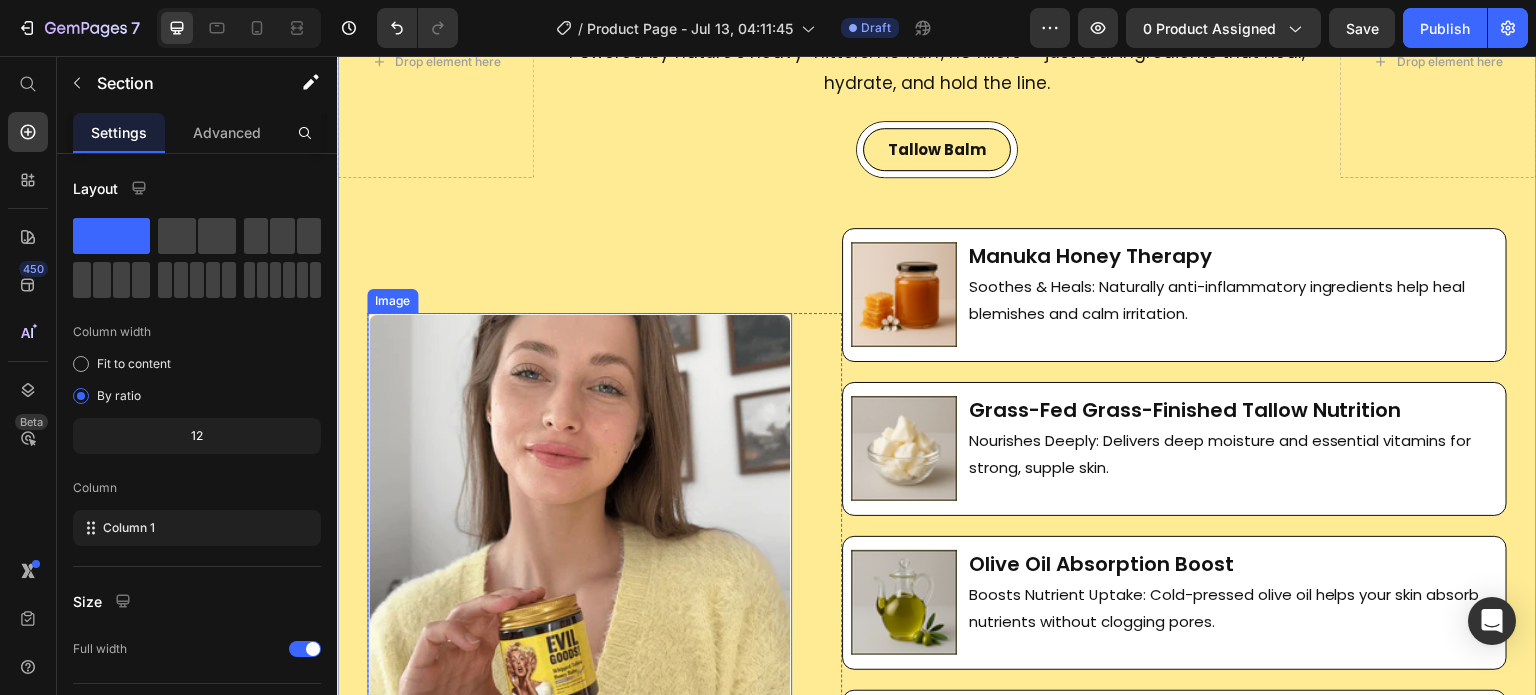 scroll, scrollTop: 3152, scrollLeft: 0, axis: vertical 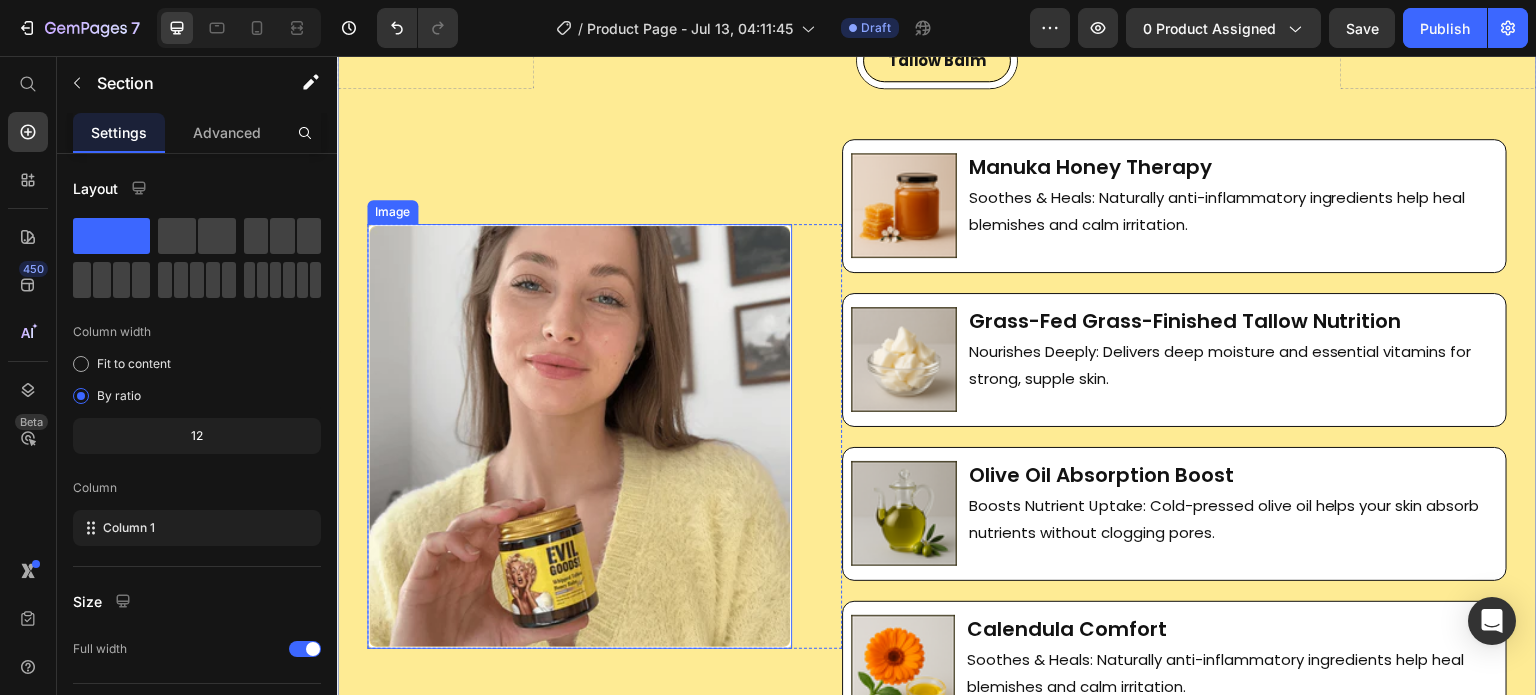 click at bounding box center (579, 436) 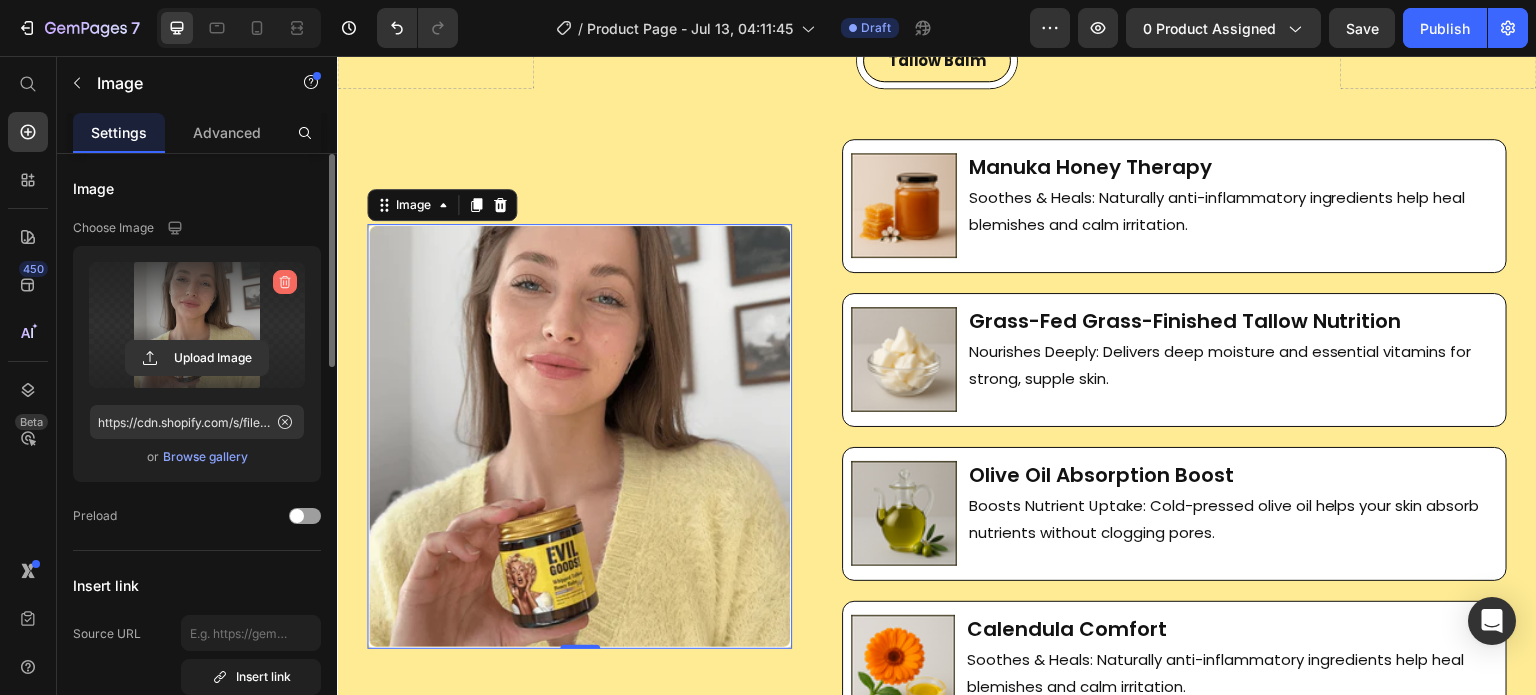 click 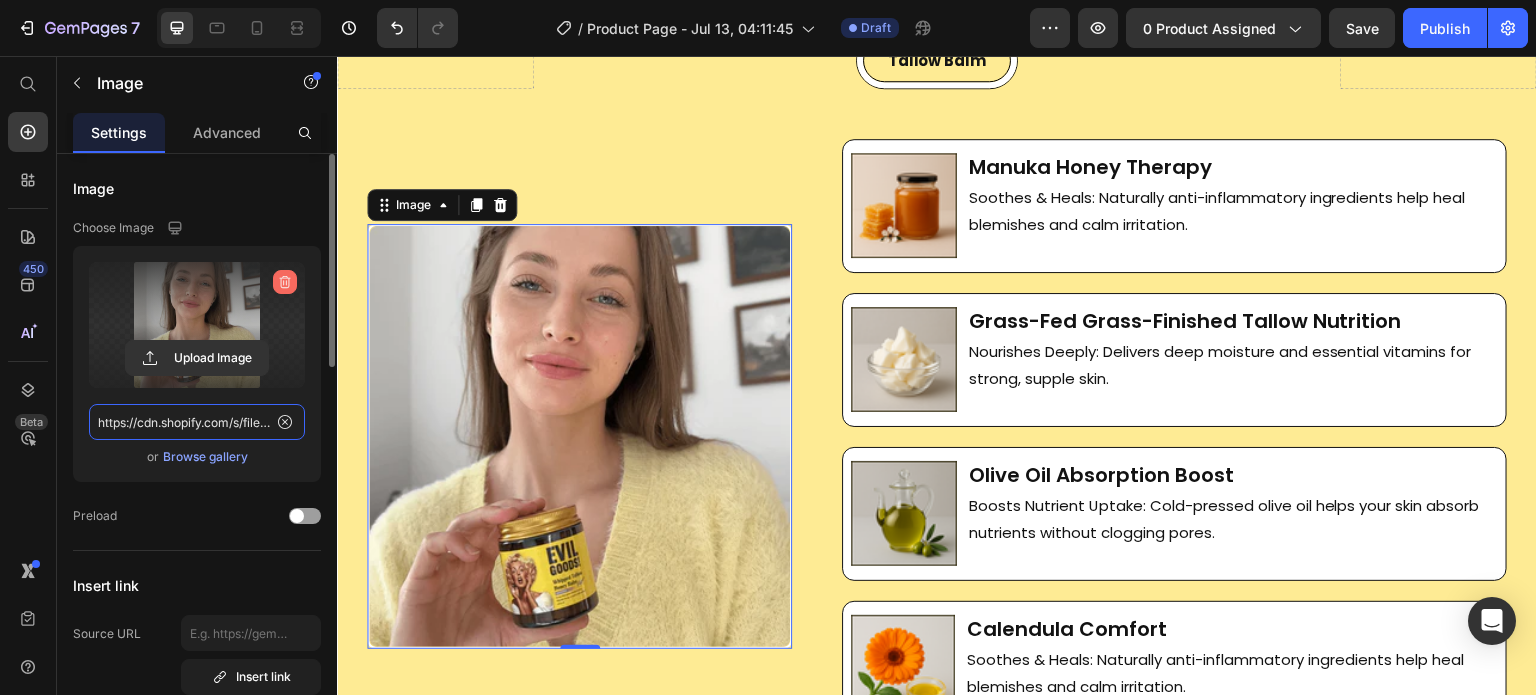 type 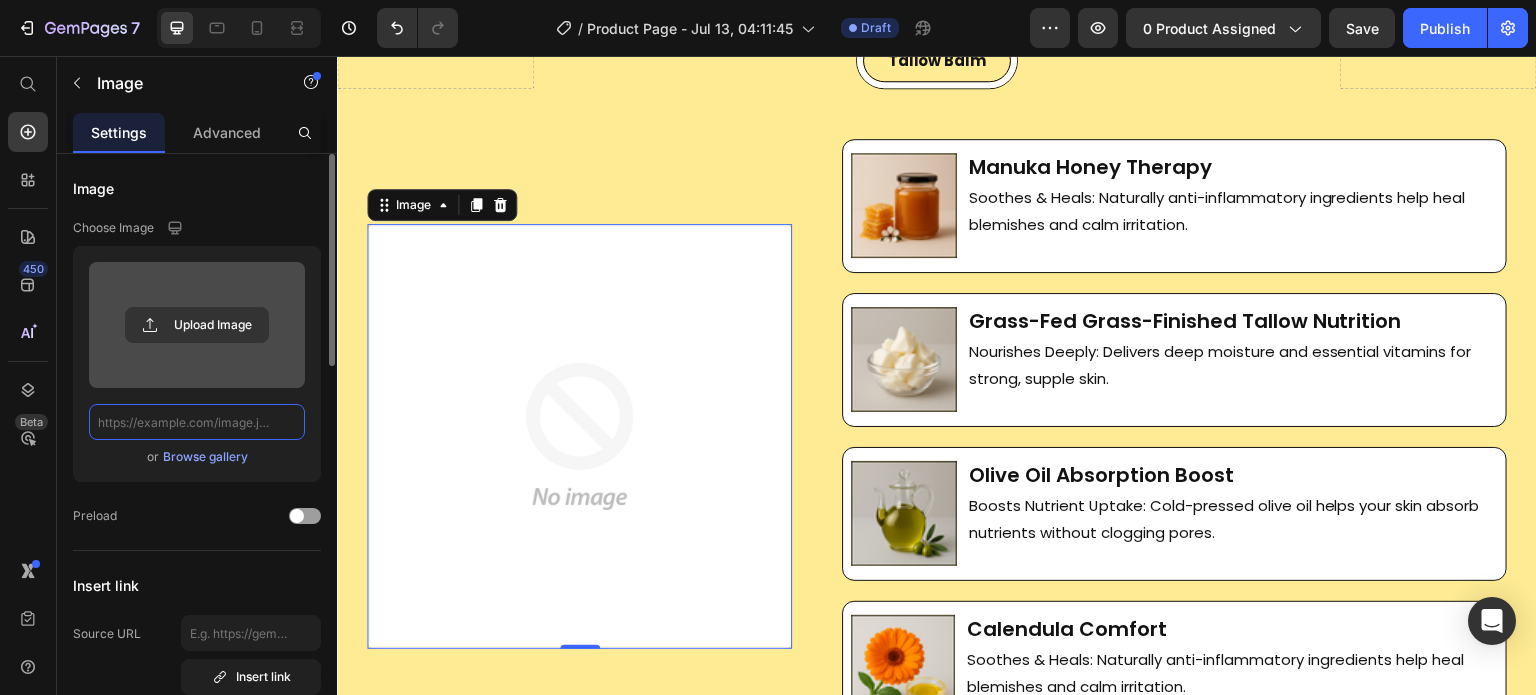 scroll, scrollTop: 0, scrollLeft: 0, axis: both 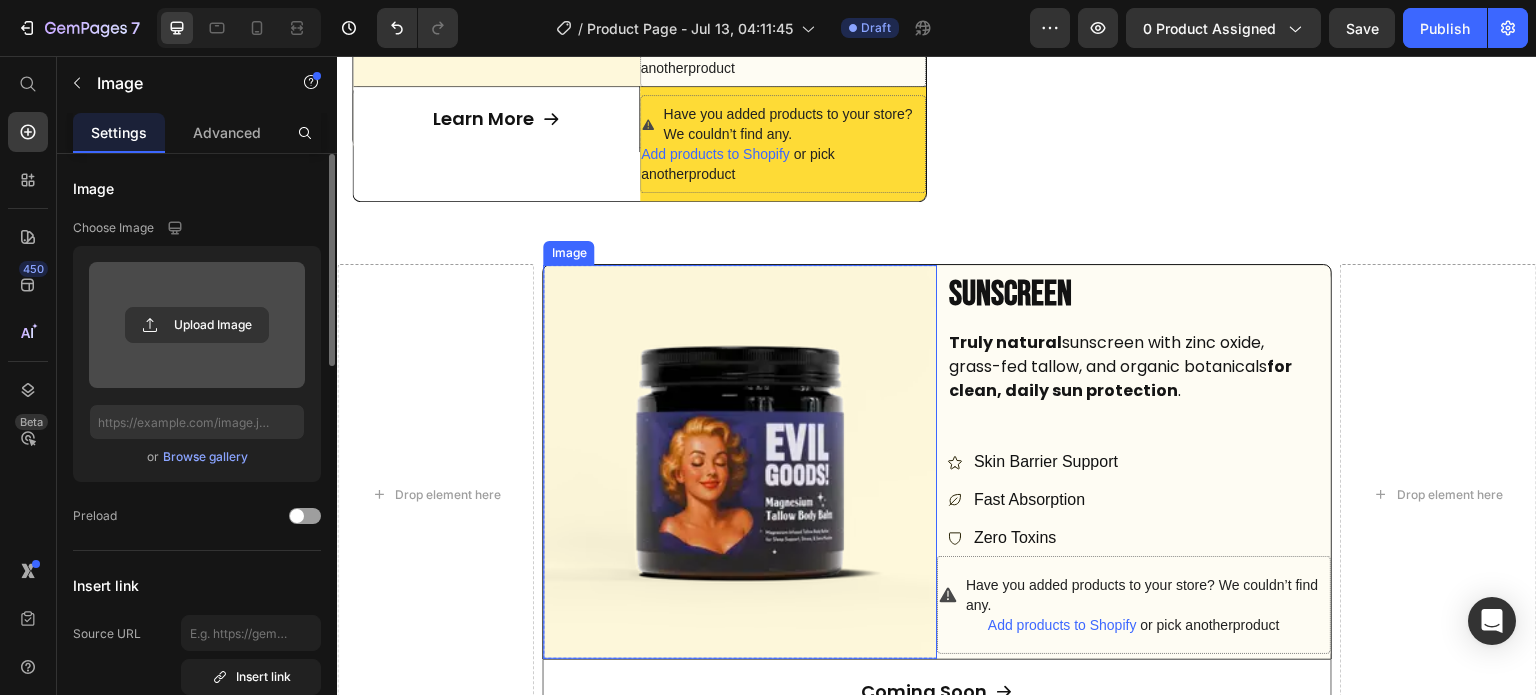 click at bounding box center [740, 462] 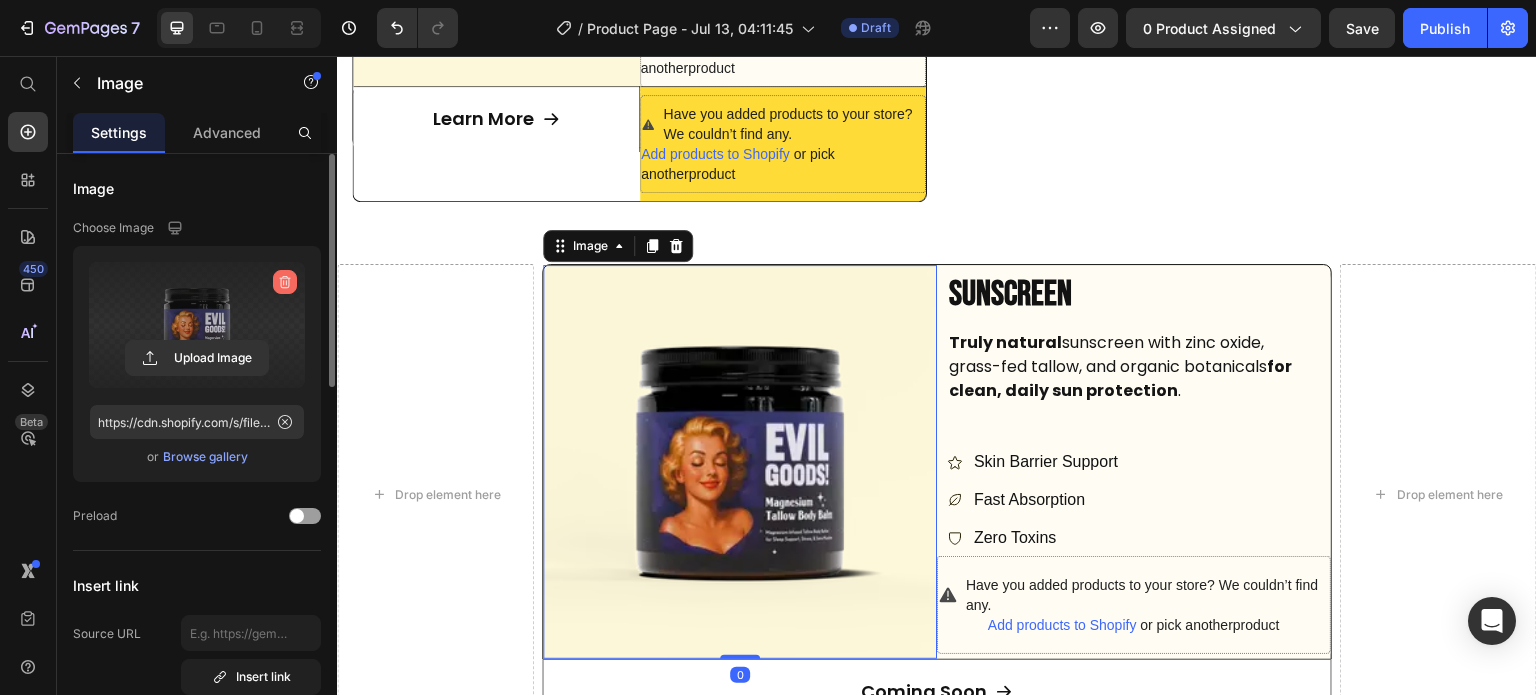 click 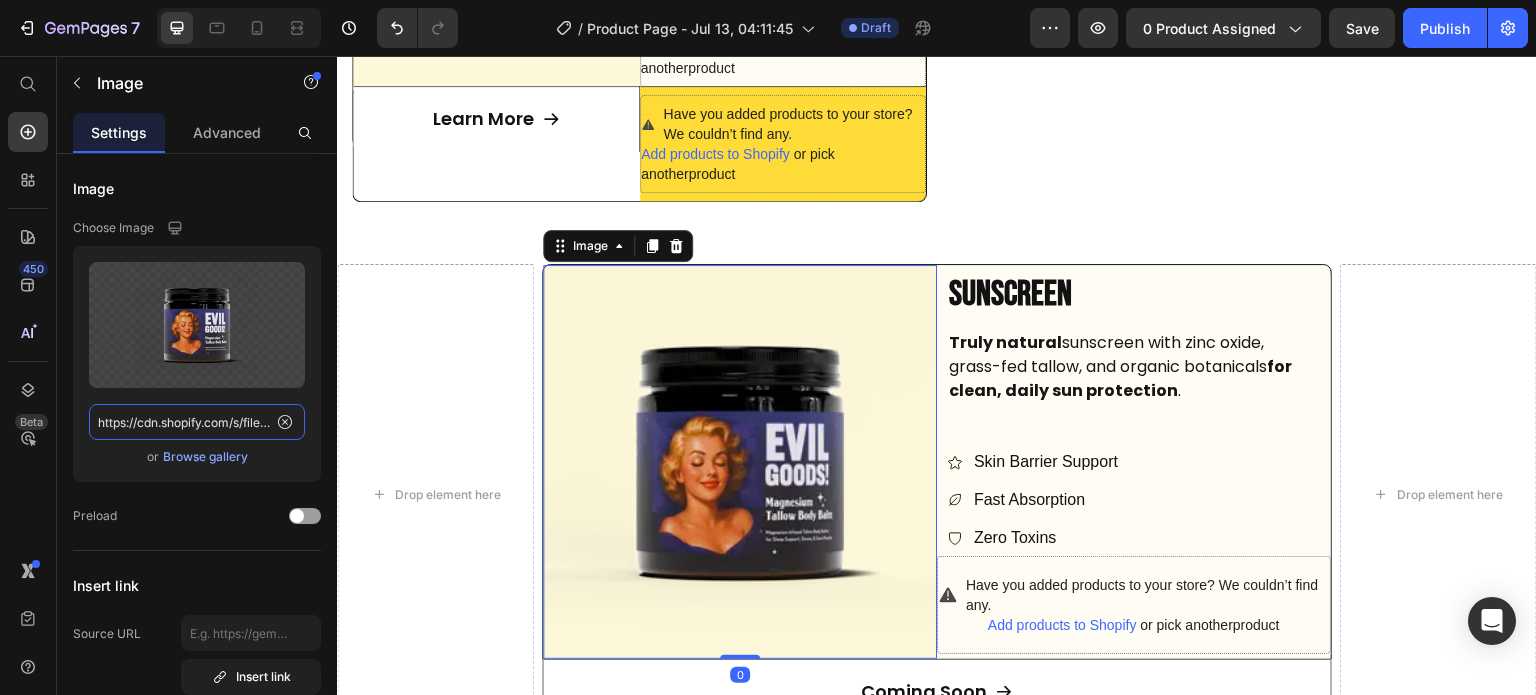 type 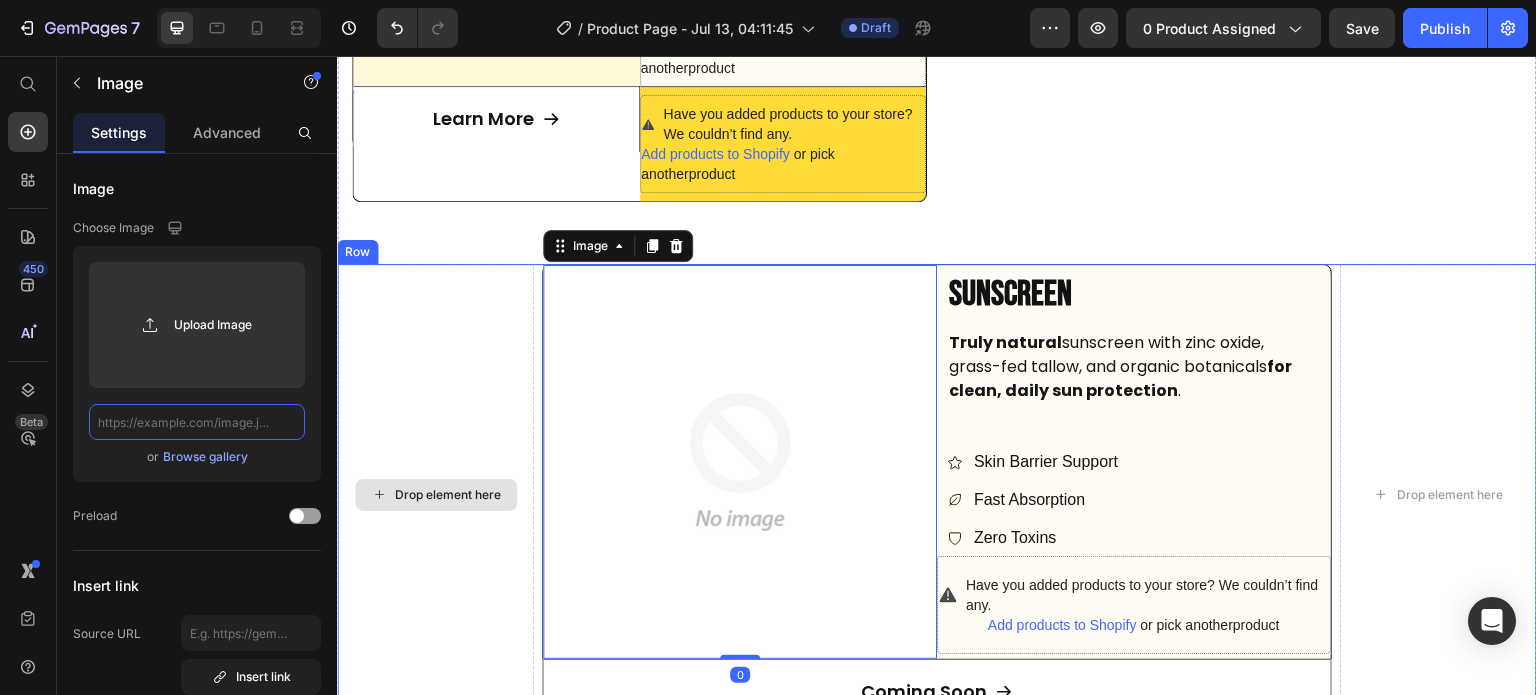 scroll, scrollTop: 0, scrollLeft: 0, axis: both 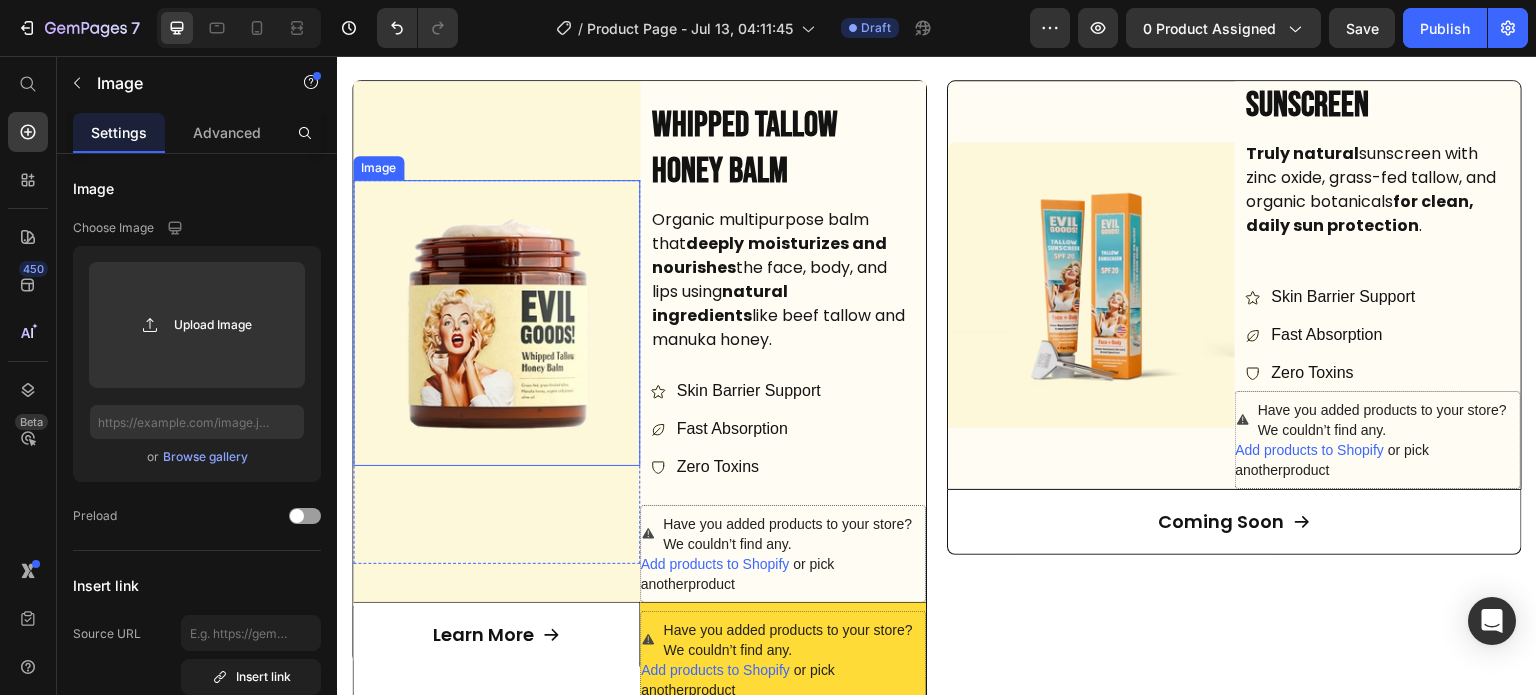 click at bounding box center (496, 323) 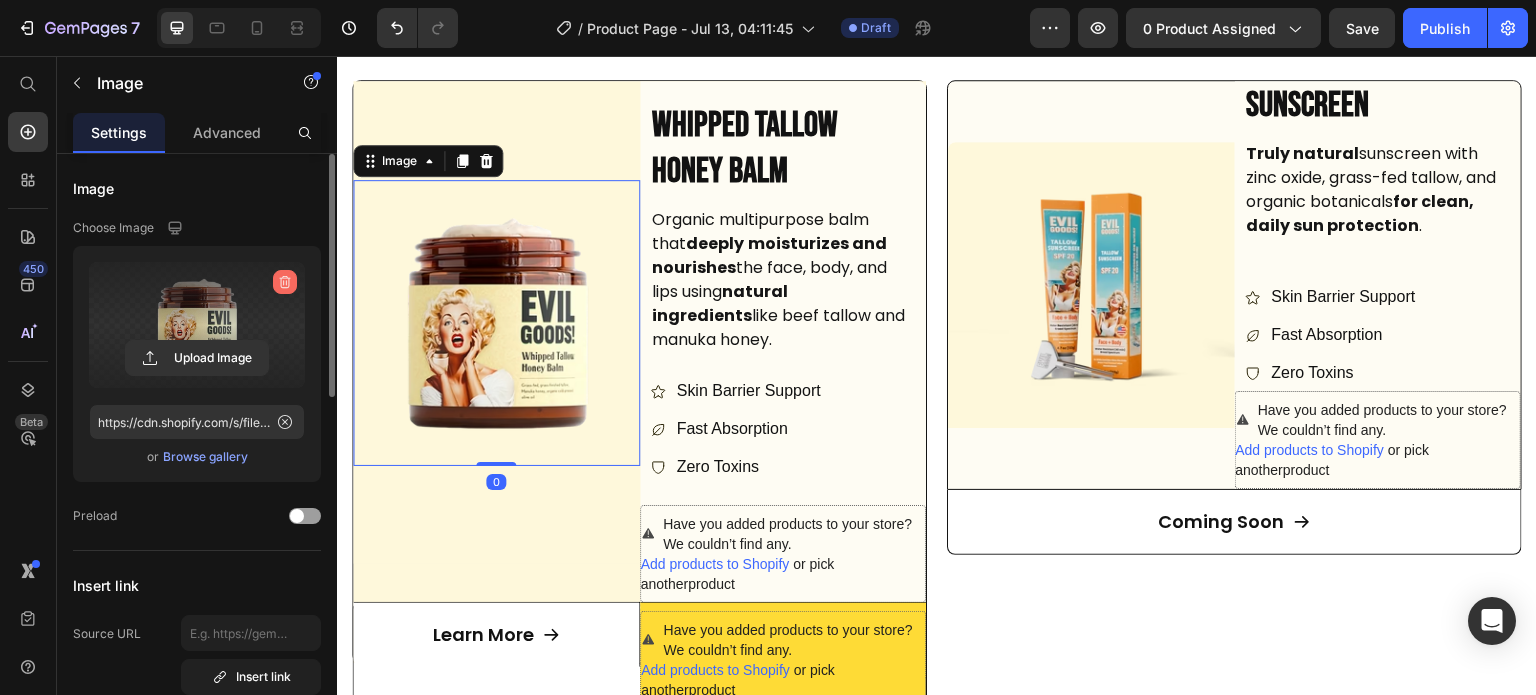 click 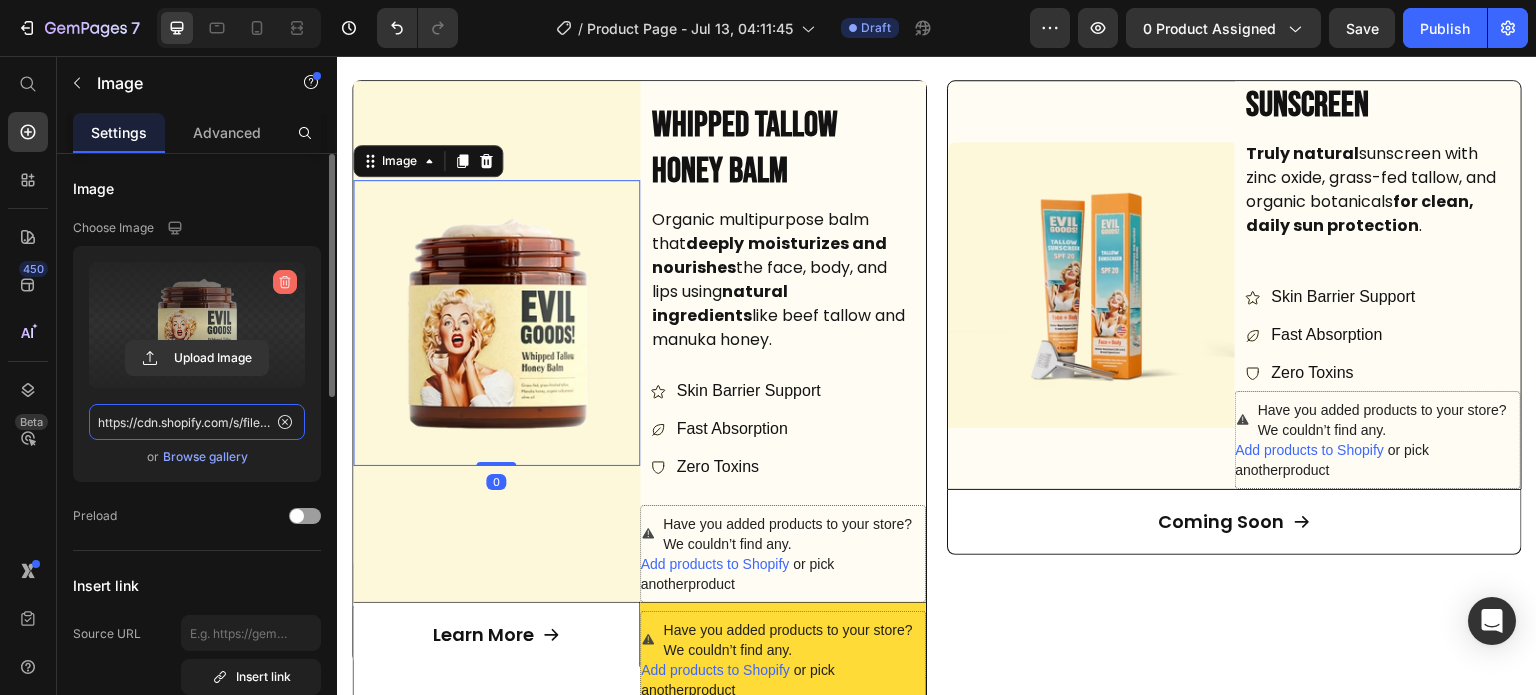 type 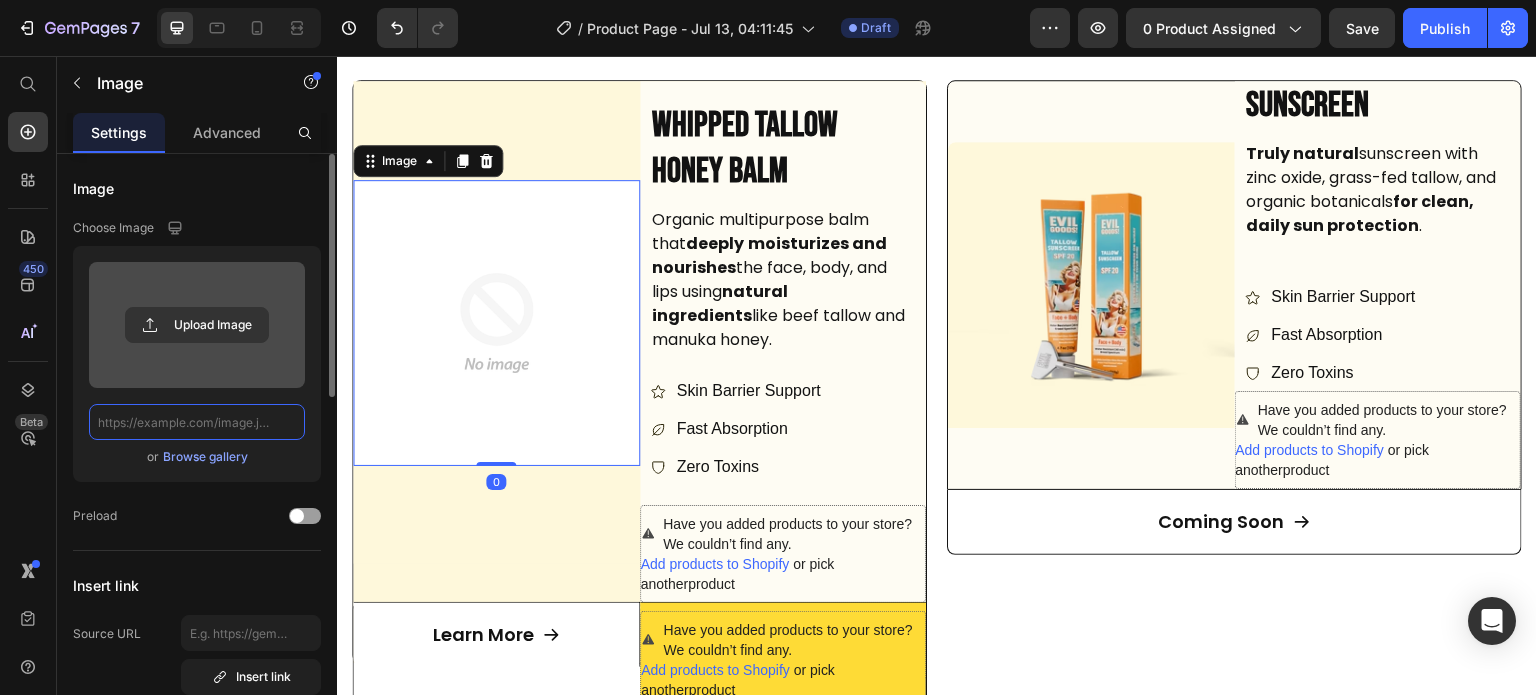 scroll, scrollTop: 0, scrollLeft: 0, axis: both 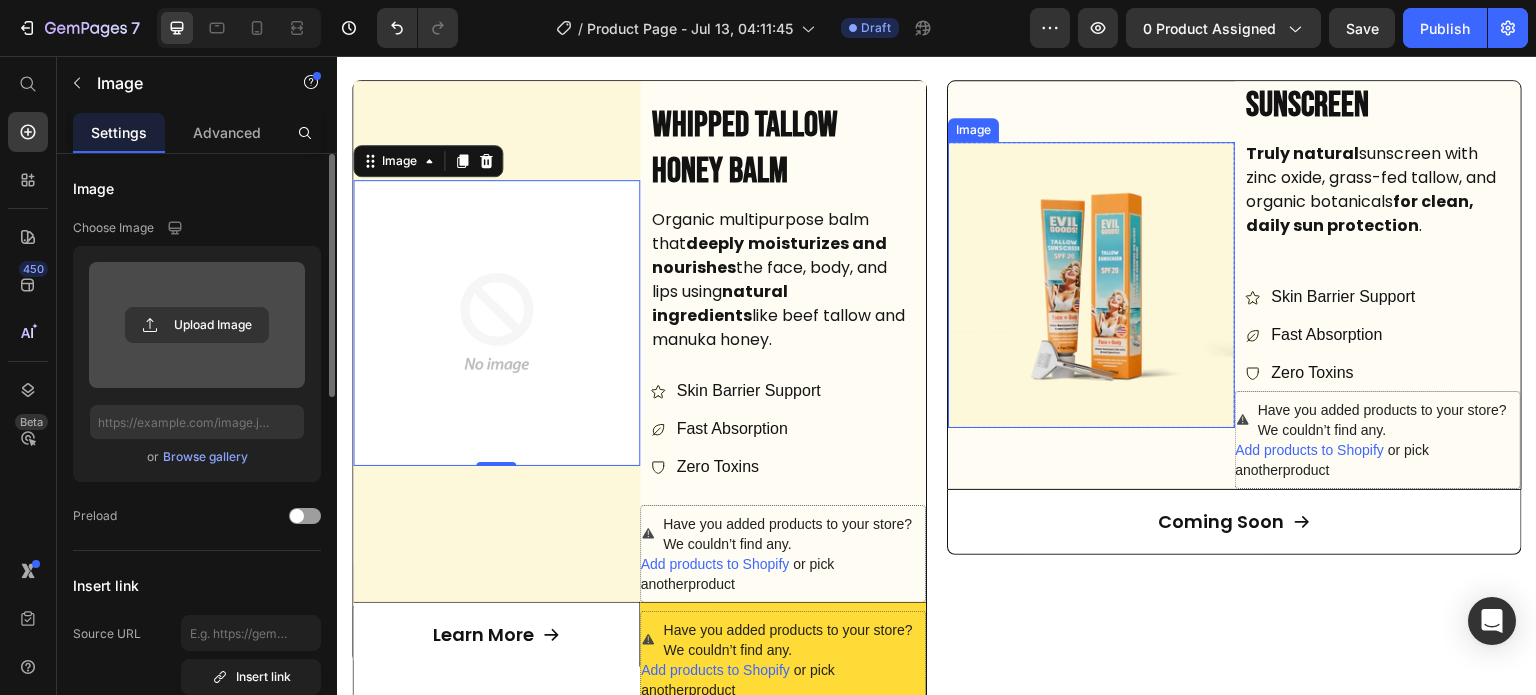 click at bounding box center [1091, 285] 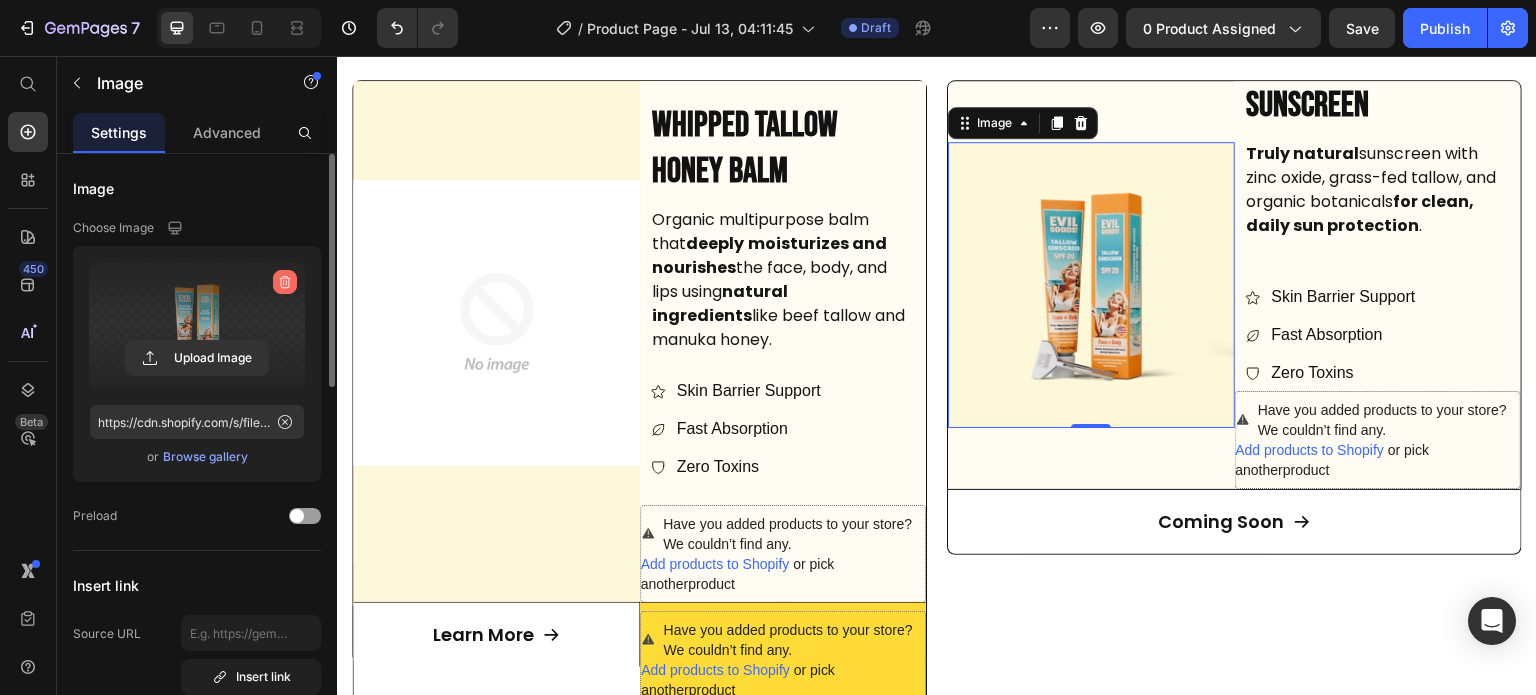 click 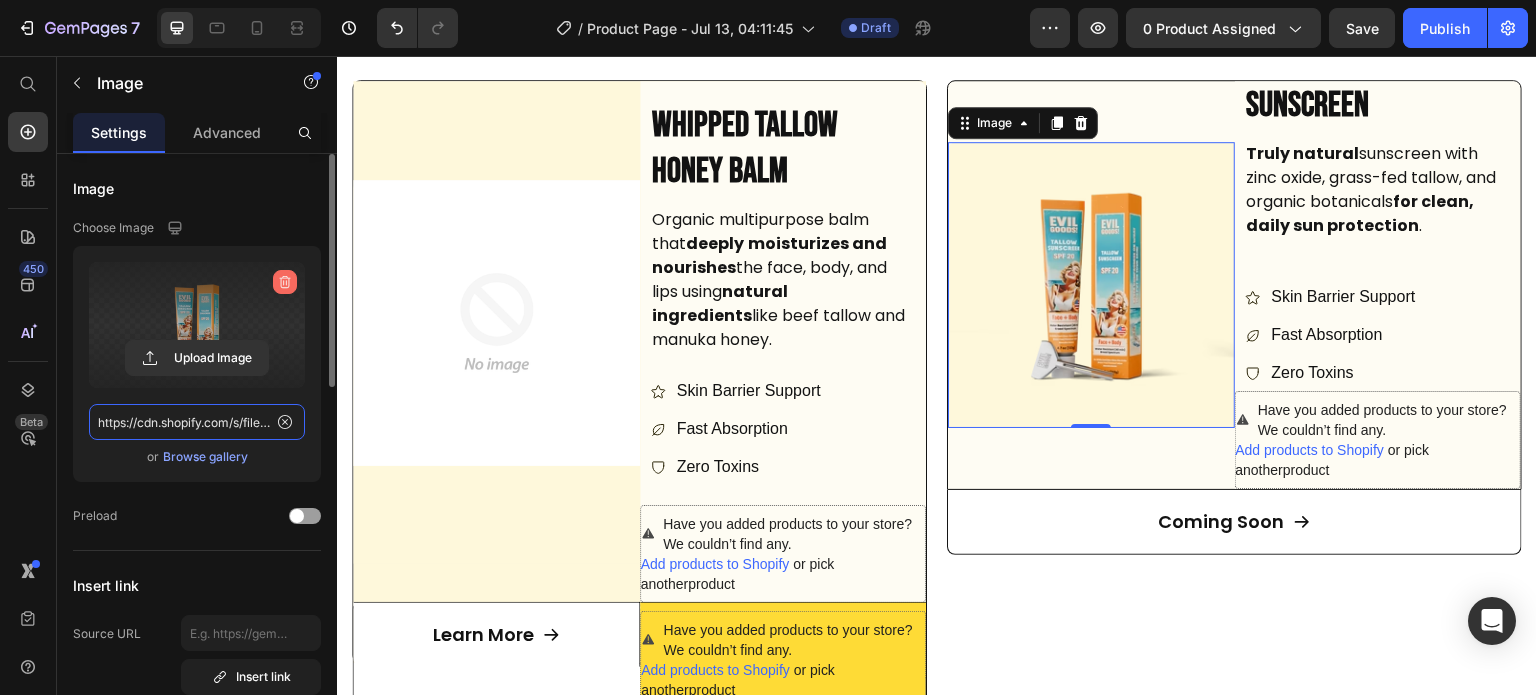 type 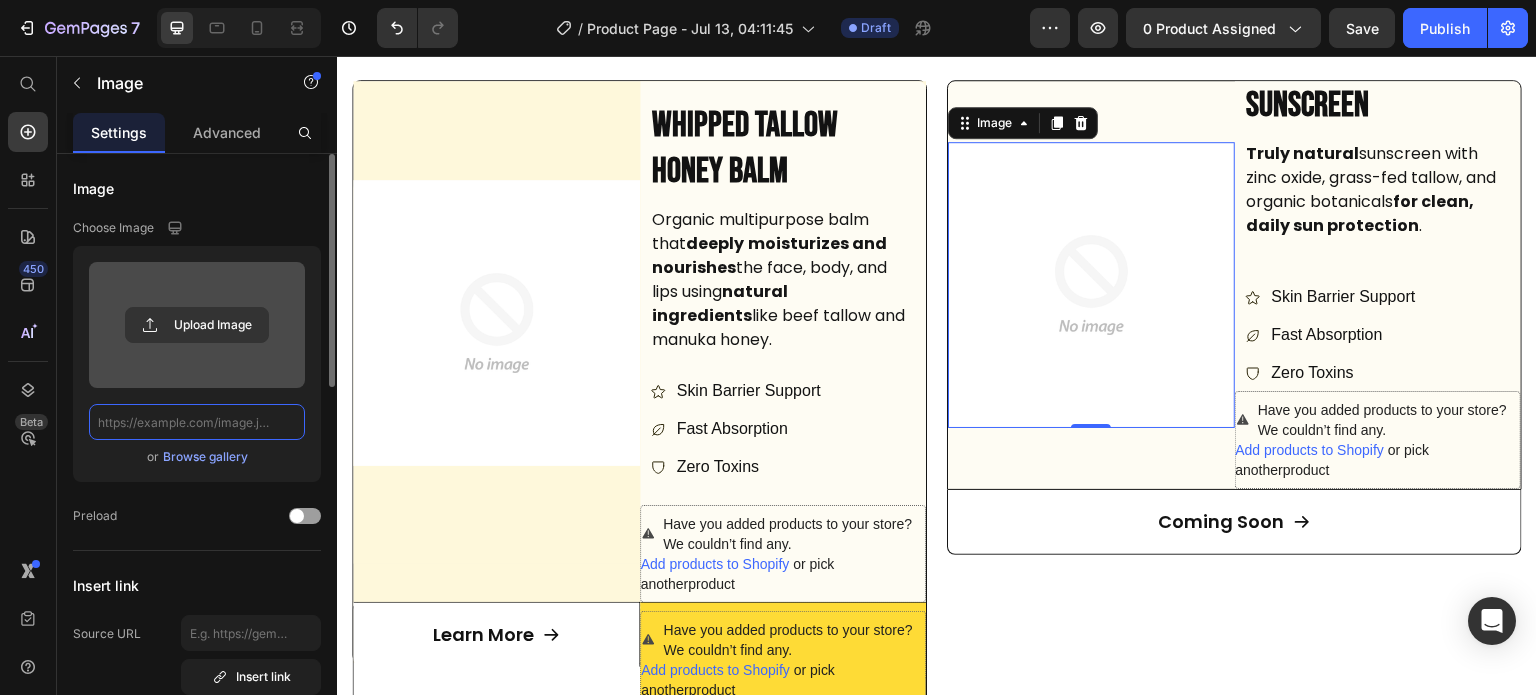 scroll, scrollTop: 0, scrollLeft: 0, axis: both 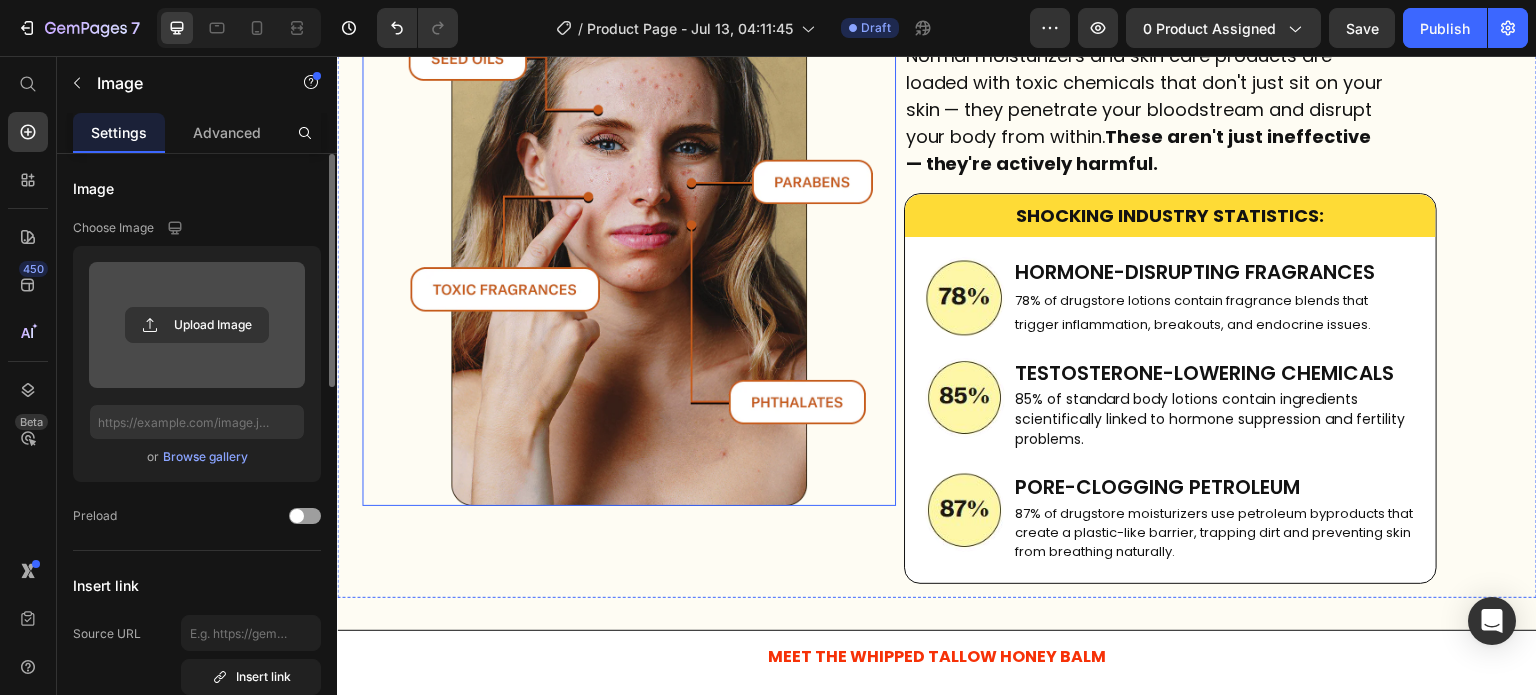 click at bounding box center [629, 240] 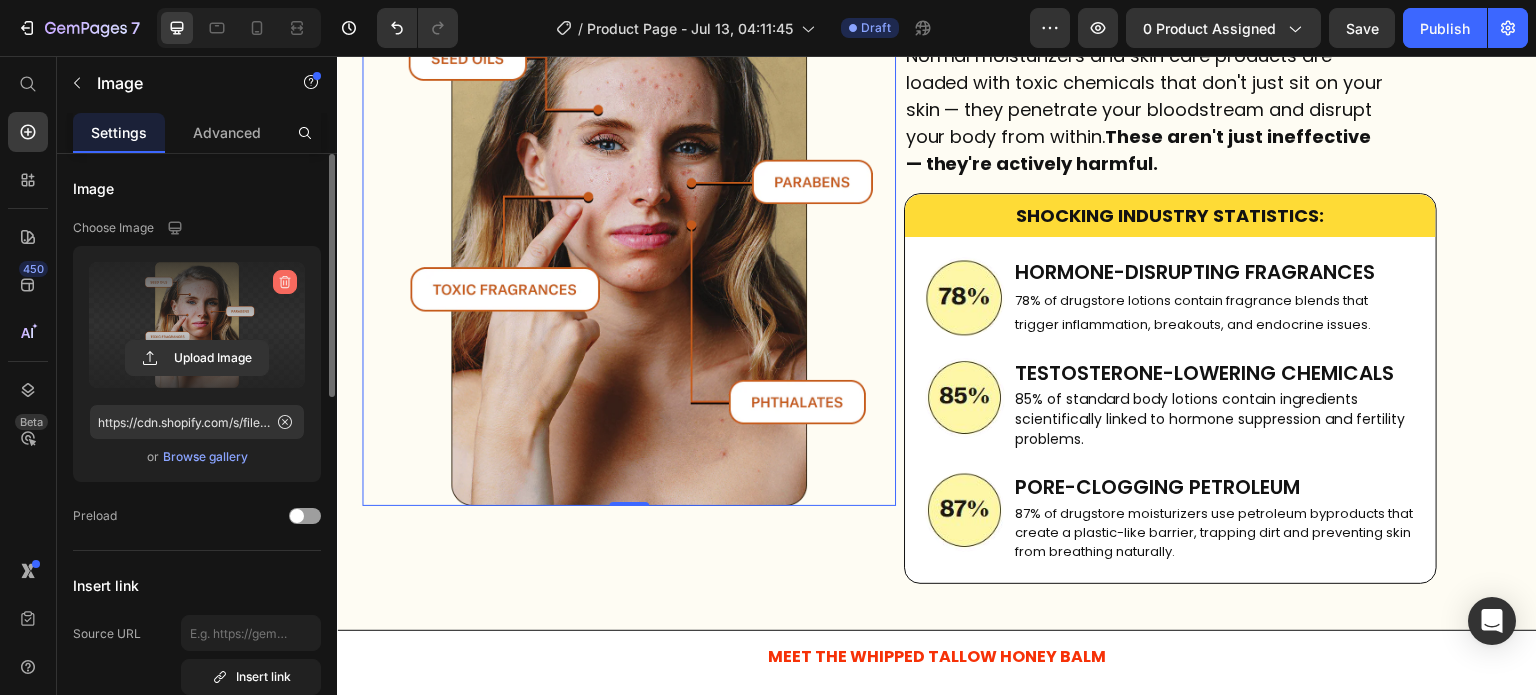click 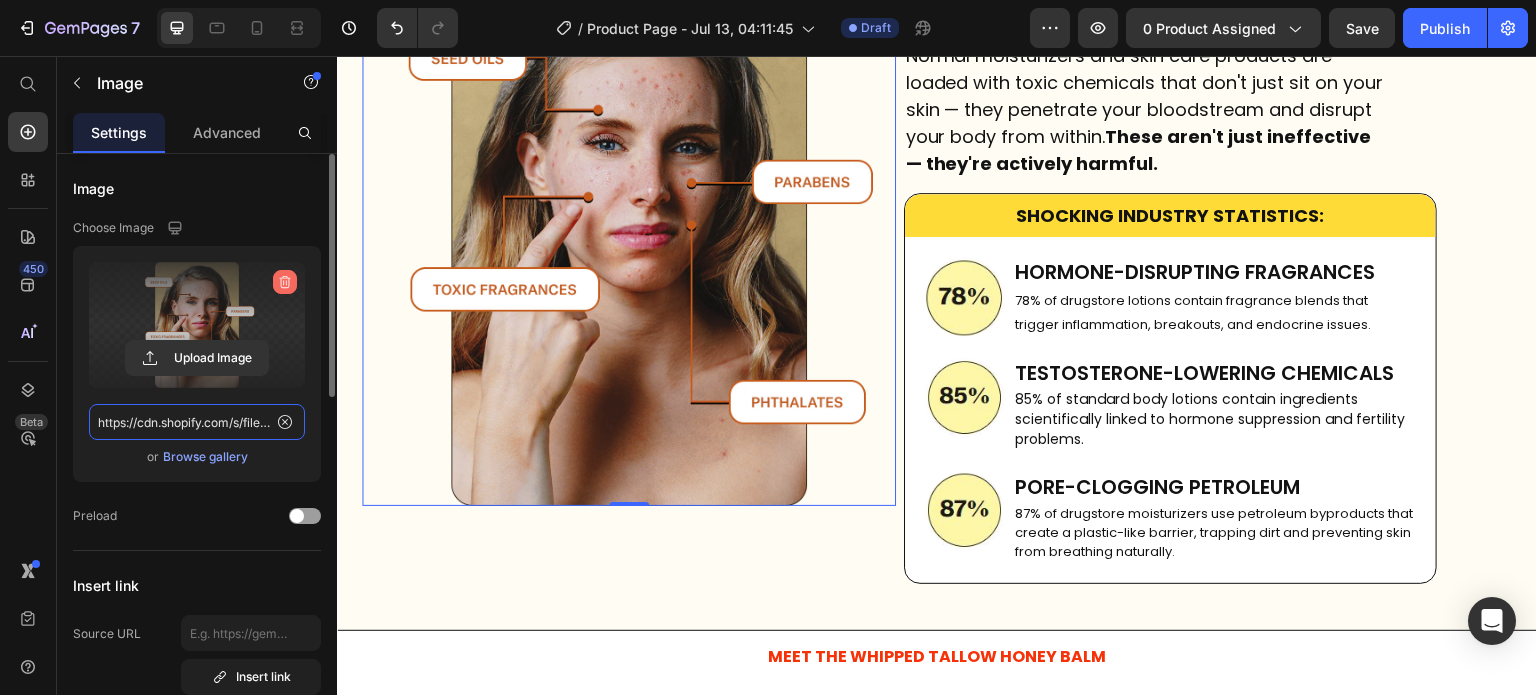 type 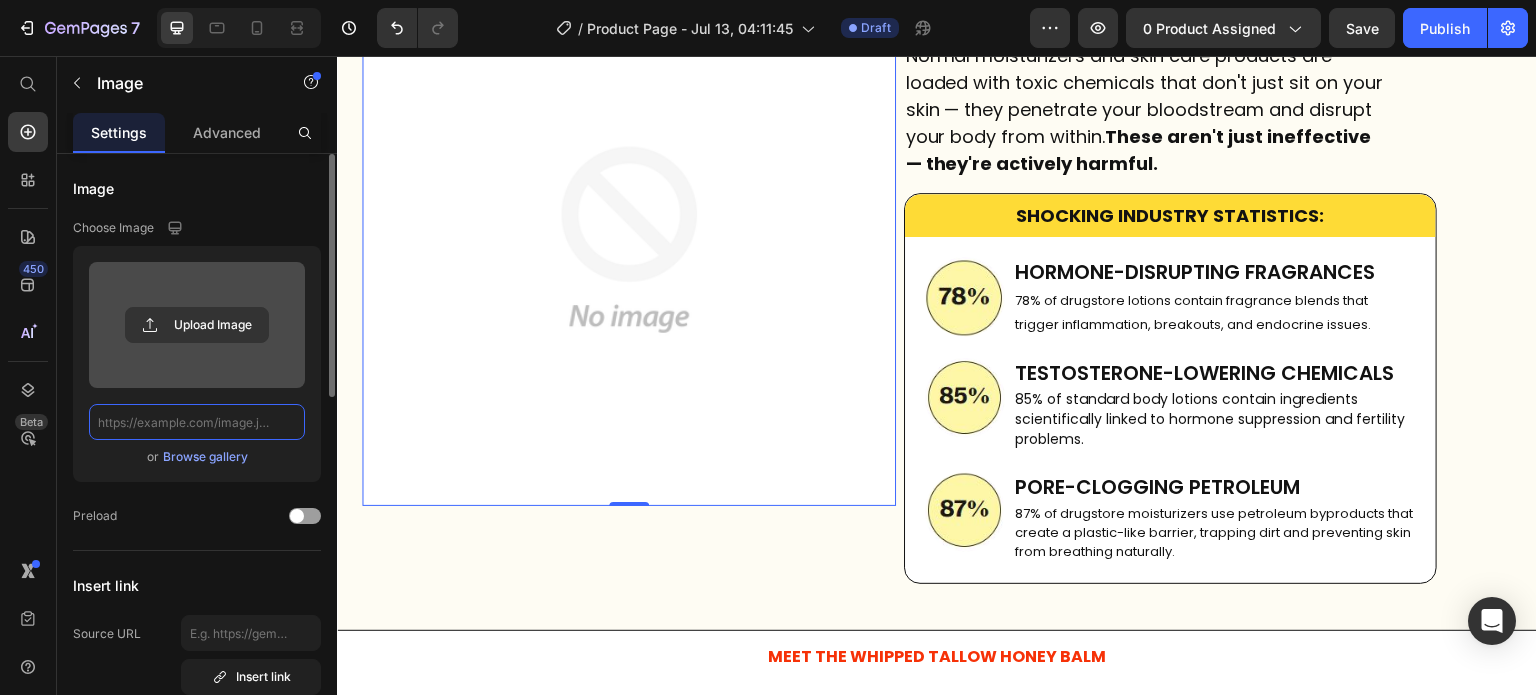 scroll, scrollTop: 0, scrollLeft: 0, axis: both 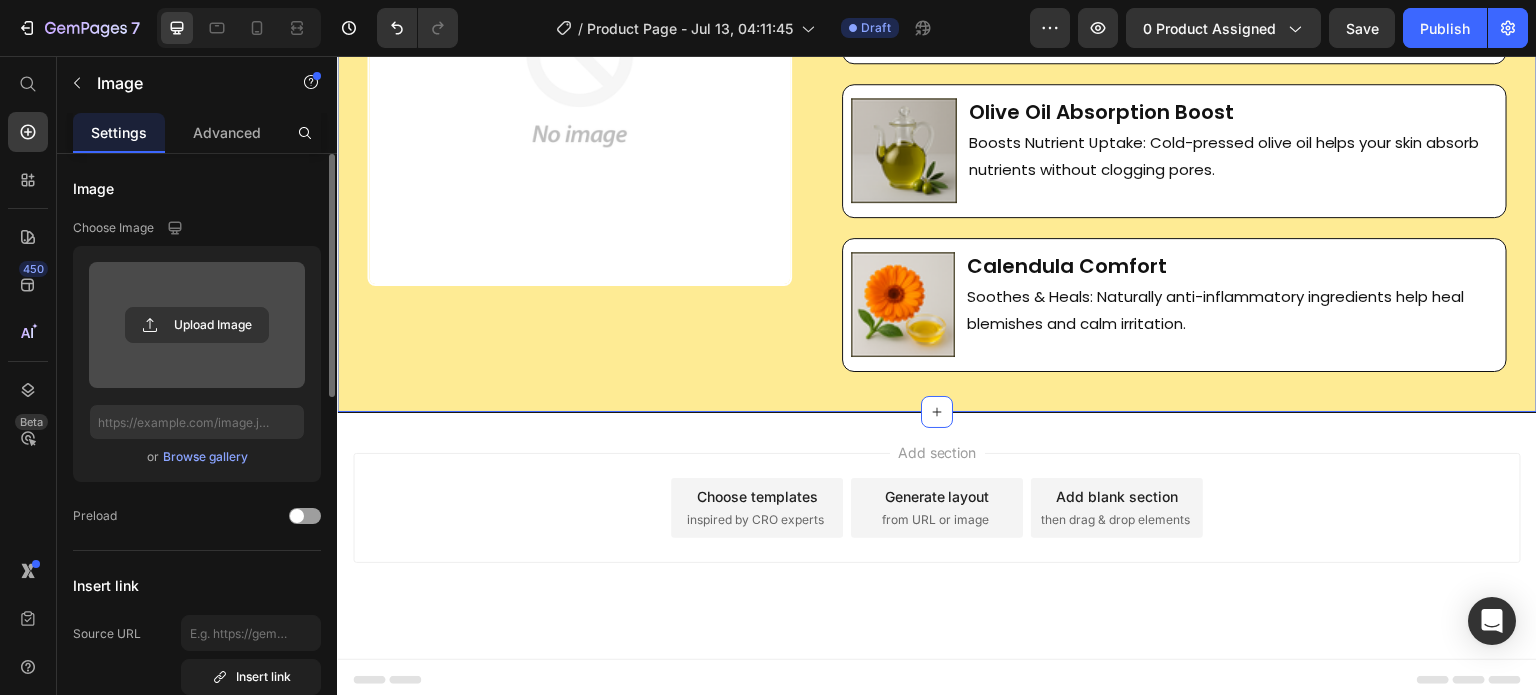click on "Drop element here SKINCARE THAT HITS DIFFERENT Heading Powered by nature's heavy-hitters. No fluff, no fillers — just real ingredients that heal, hydrate, and hold the line. Text Block Tallow Balm Button Row Row
Drop element here Row Image Row Image Manuka Honey Therapy Heading Soothes & Heals: Naturally anti-inflammatory ingredients help heal blemishes and calm irritation. Text Block Row Row Image Grass-Fed Grass-Finished Tallow Nutrition Heading Nourishes Deeply: Delivers deep moisture and essential vitamins for strong, supple skin. Text Block Row Row Image Olive Oil Absorption Boost Heading Boosts Nutrient Uptake: Cold-pressed olive oil helps your skin absorb nutrients without clogging pores. Text Block Row Row Image Calendula Comfort Heading Soothes & Heals: Naturally anti-inflammatory ingredients help heal blemishes and calm irritation. Text Block Row Row Row Image Section 4" at bounding box center [937, -67] 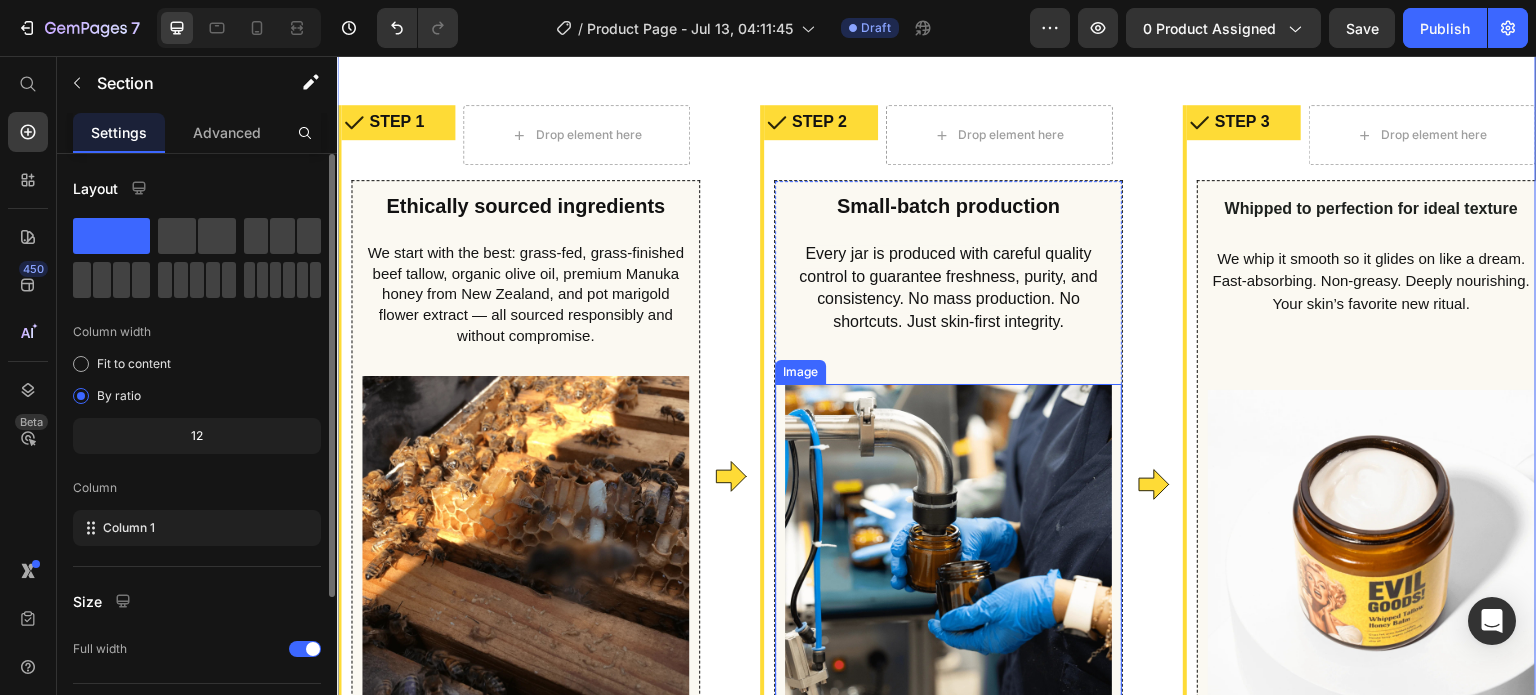 scroll, scrollTop: 4342, scrollLeft: 0, axis: vertical 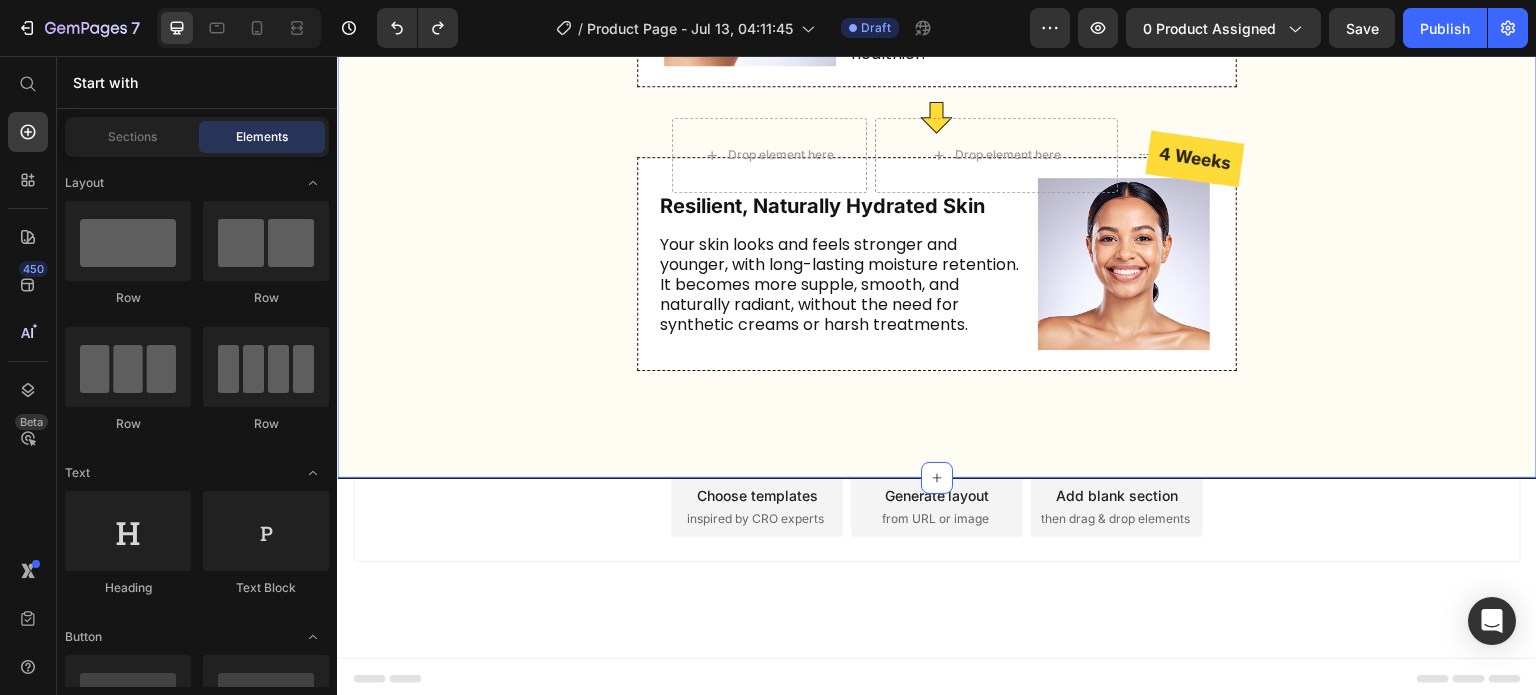 click on "Drop element here Your body's favorite 30-second ritual Text Block
Drop element here Row
Drop element here Here’s What Happens to Your Skin Once You Start Using Our Tallow Balm Heading
Drop element here Row
Drop element here See what happens when you ditch the chemicals and let nature take over. With grass-fed tallow, Manuka honey, and zero toxins, stronger, smoother, and actually healthier — week by week. Text Block
Drop element here Row Image
Drop element here
Drop element here Row Image Deep Hydration & Calming Irritation Heading Your skin will feel more nourished as the natural fats in beef tallow start to restore moisture. Dryness, irritation, and redness begin to subside, especially if your skin has been exposed to harsh skincare products. Text Block Row Row
Icon
Drop element here
Row" at bounding box center (936, -365) 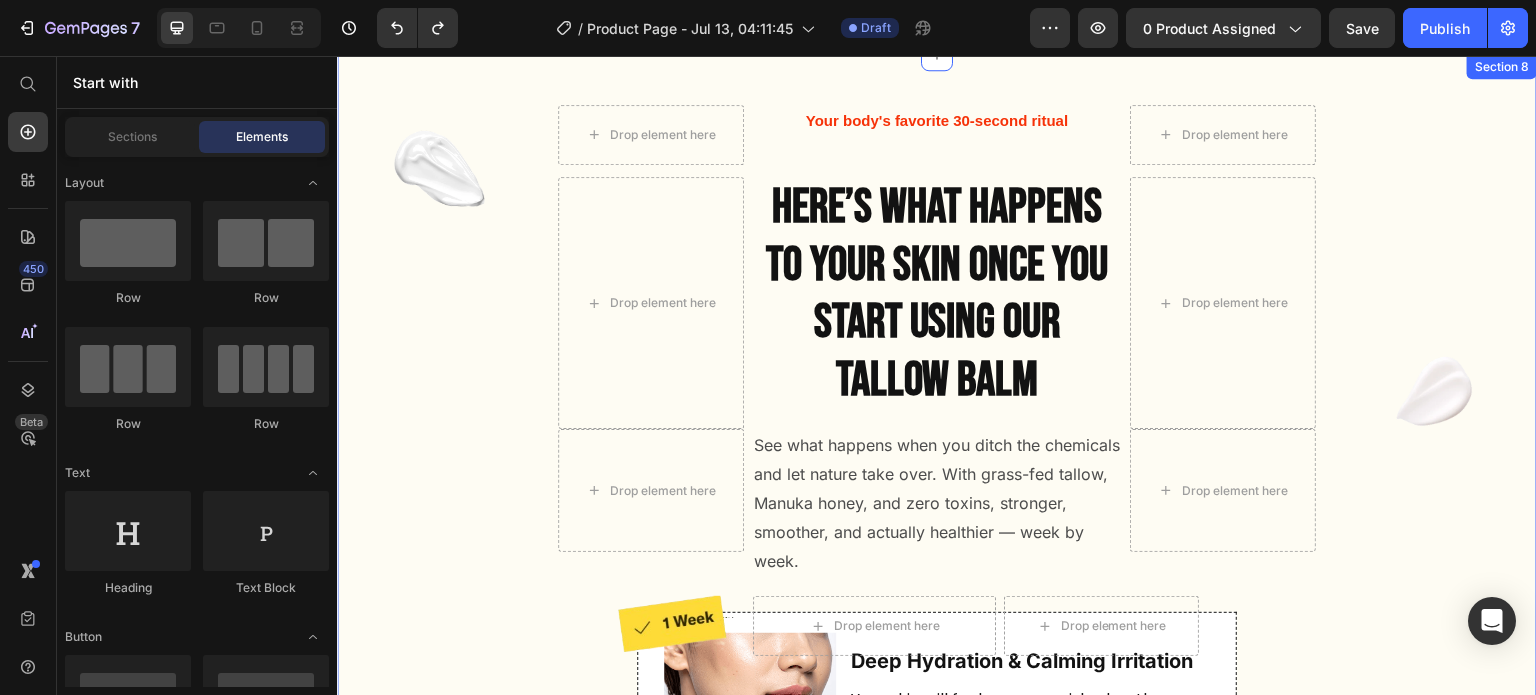 scroll, scrollTop: 5155, scrollLeft: 0, axis: vertical 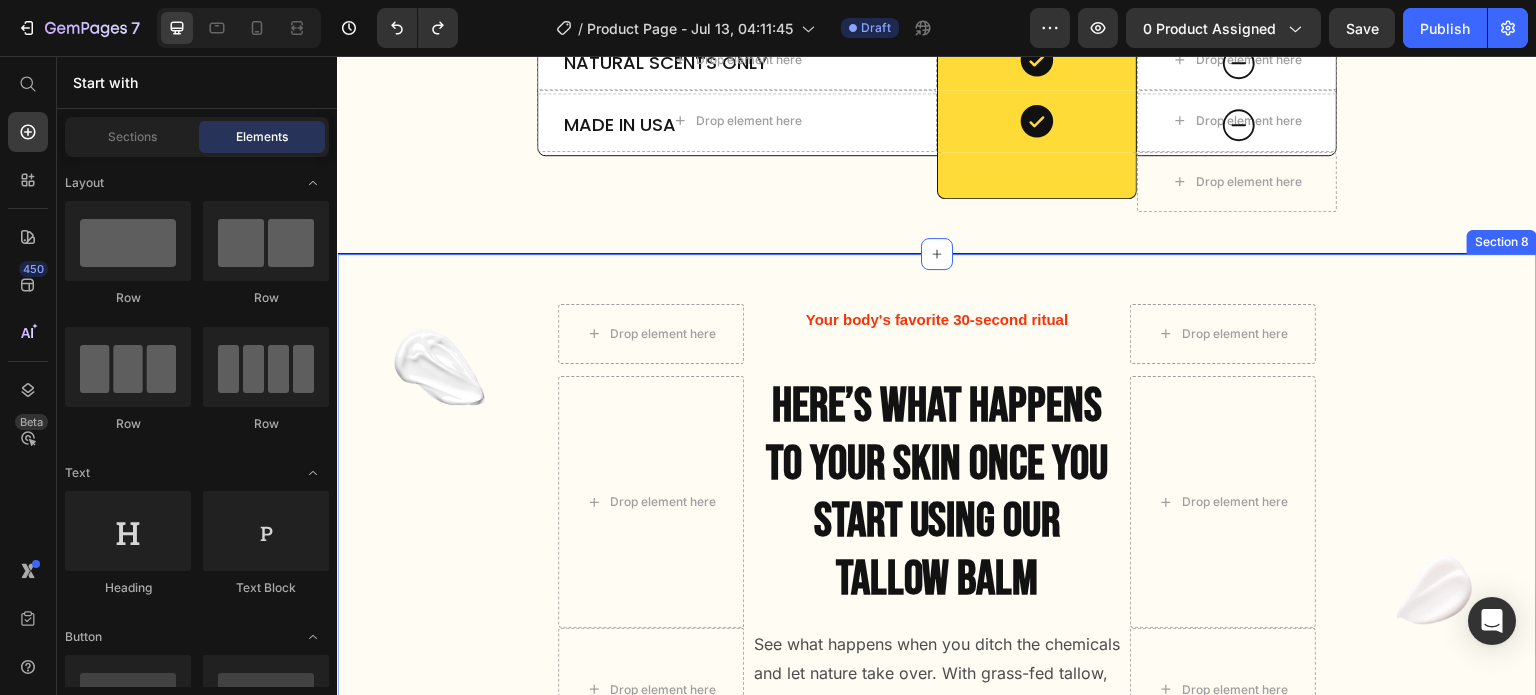click on "Image
Drop element here Your body's favorite 30-second ritual Text Block
Drop element here Row
Drop element here Here’s What Happens to Your Skin Once You Start Using Our Tallow Balm Heading
Drop element here Row
Drop element here See what happens when you ditch the chemicals and let nature take over. With grass-fed tallow, Manuka honey, and zero toxins, stronger, smoother, and actually healthier — week by week. Text Block
Drop element here Row Image
Drop element here
Drop element here Row Image Deep Hydration & Calming Irritation Heading Your skin will feel more nourished as the natural fats in beef tallow start to restore moisture. Dryness, irritation, and redness begin to subside, especially if your skin has been exposed to harsh skincare products. Text Block Row Row
Icon
Drop element here Row" at bounding box center (937, 1122) 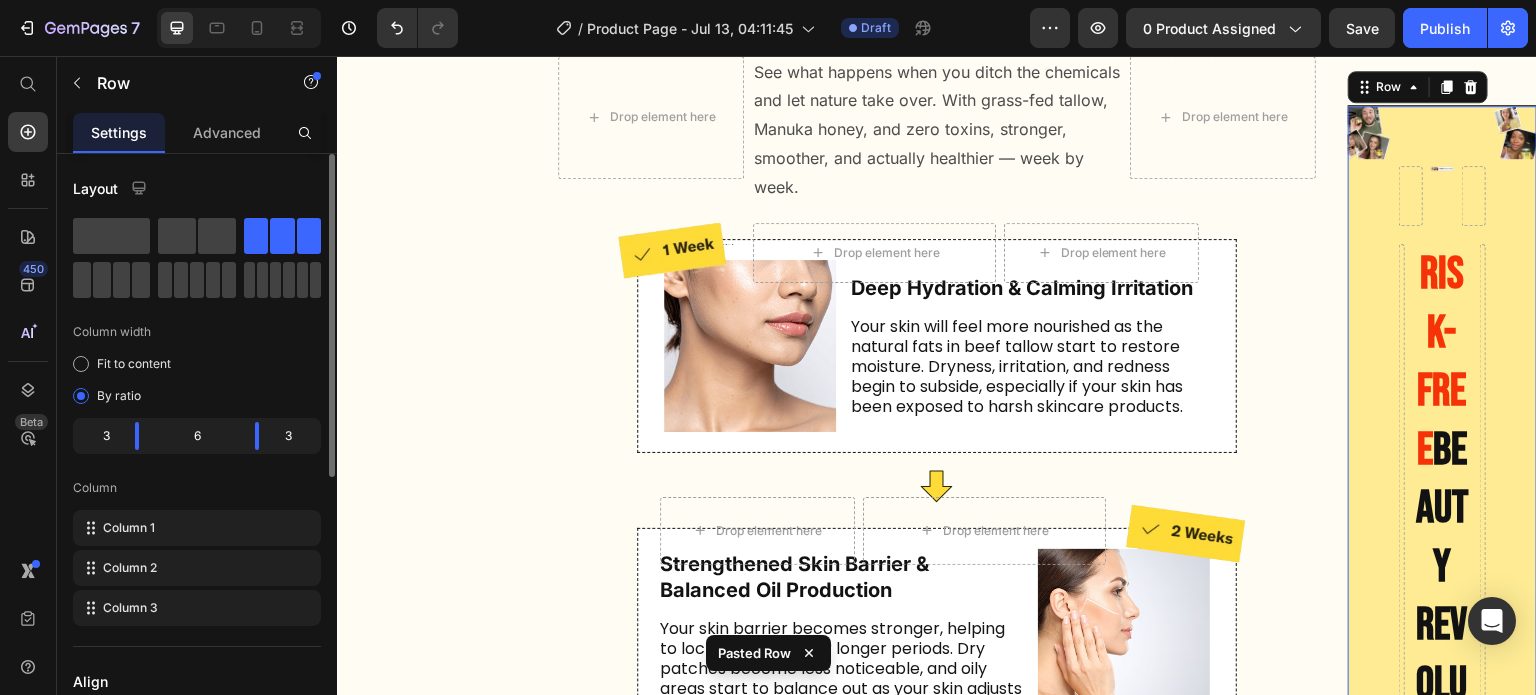 scroll, scrollTop: 5700, scrollLeft: 0, axis: vertical 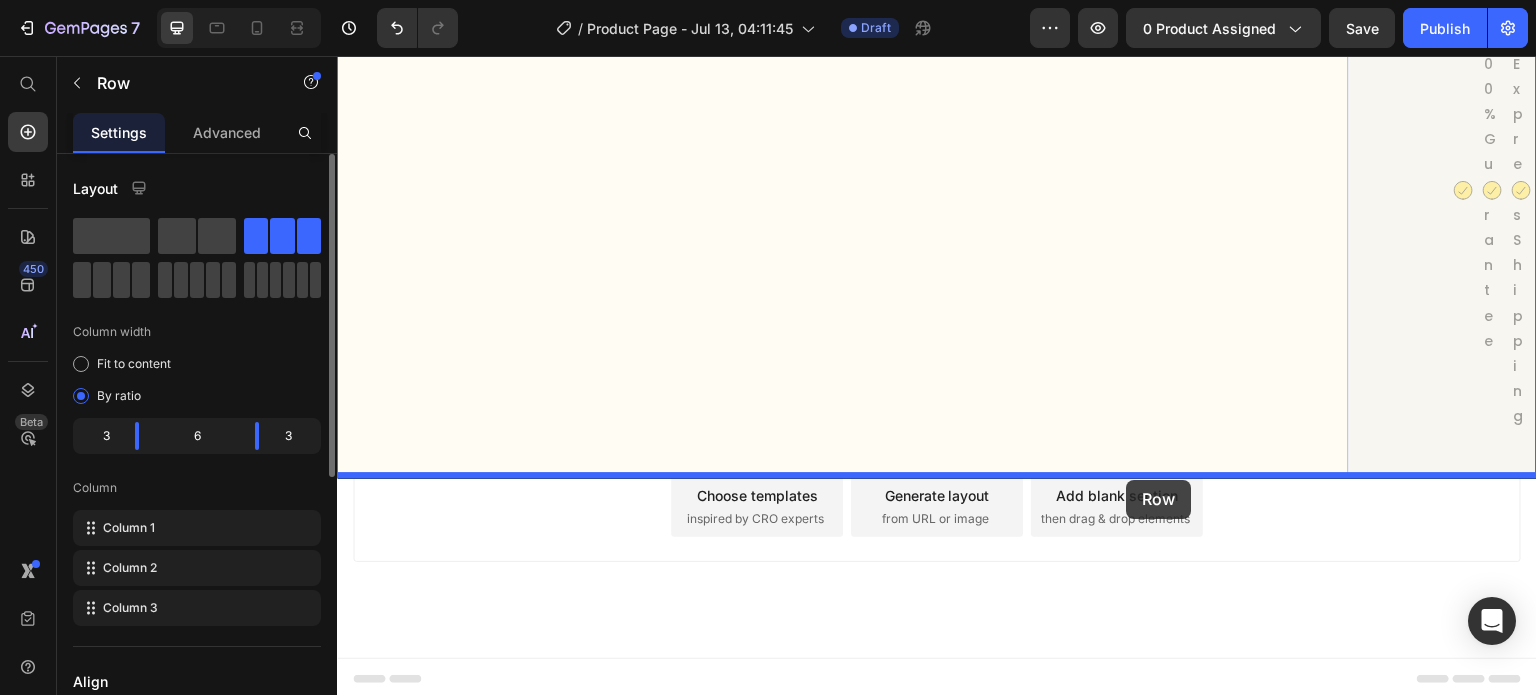 drag, startPoint x: 1355, startPoint y: 103, endPoint x: 1127, endPoint y: 480, distance: 440.58258 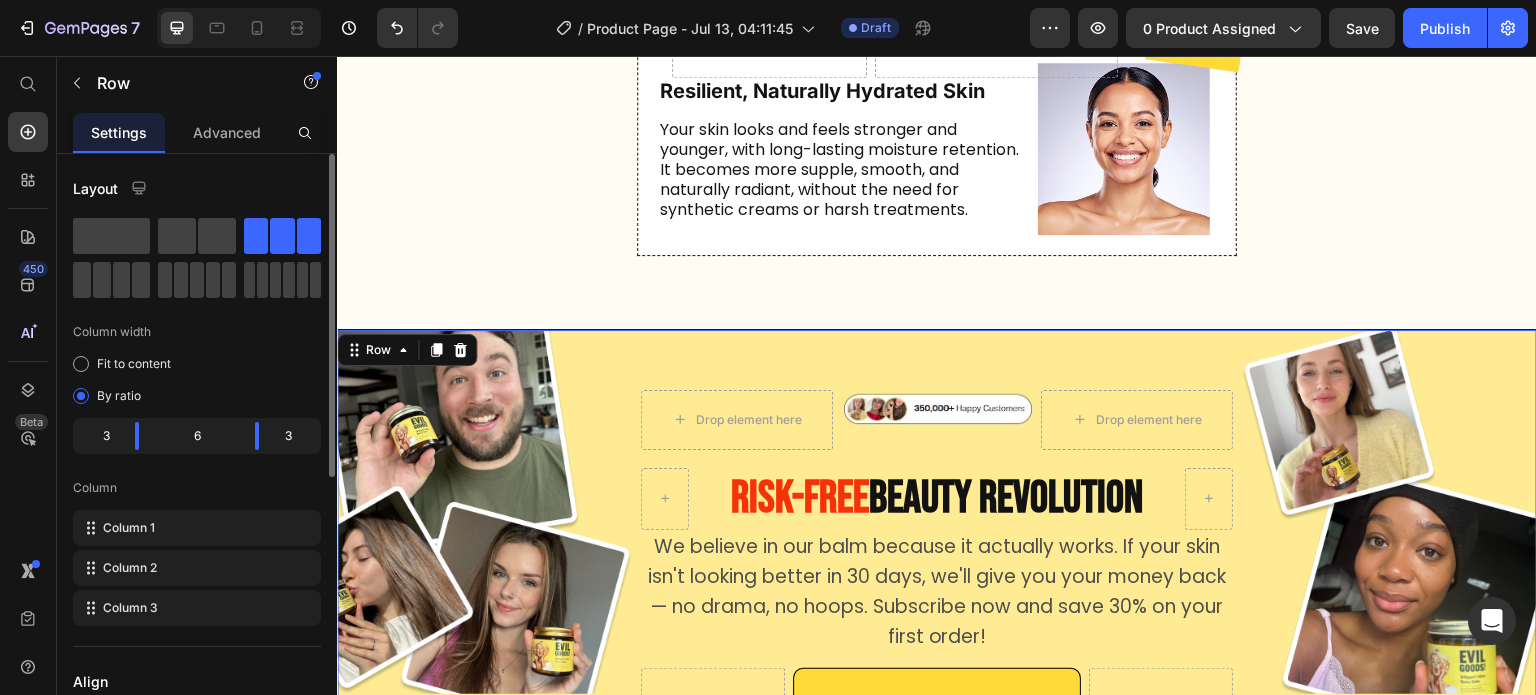 scroll, scrollTop: 6772, scrollLeft: 0, axis: vertical 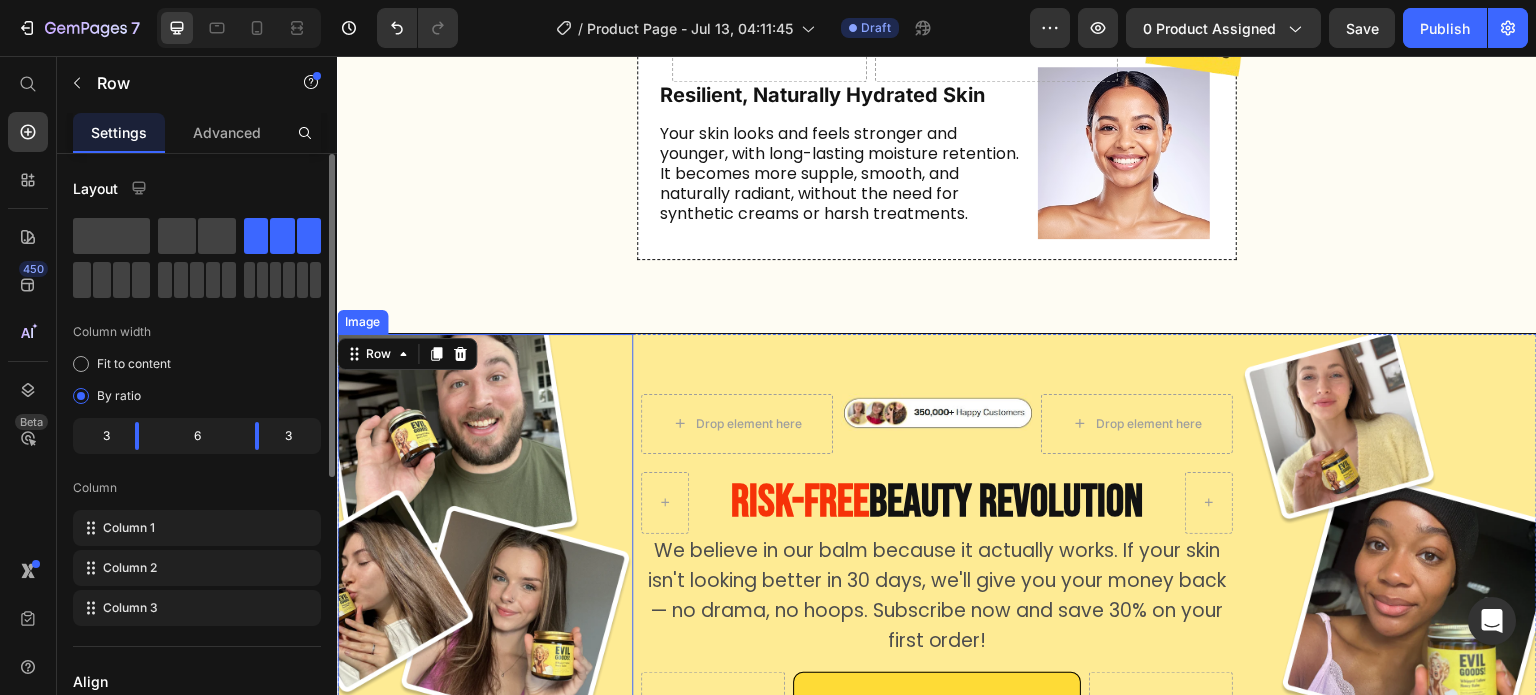 click at bounding box center [485, 516] 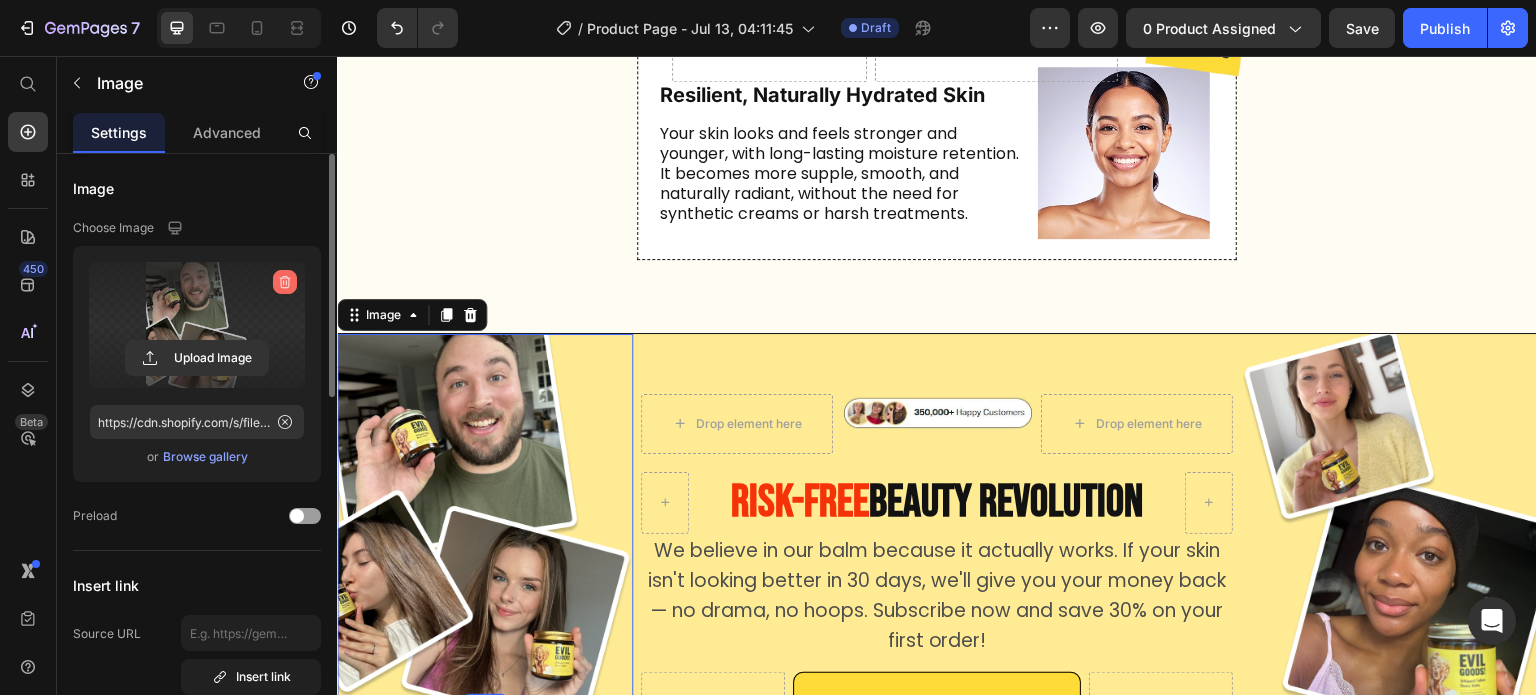 click 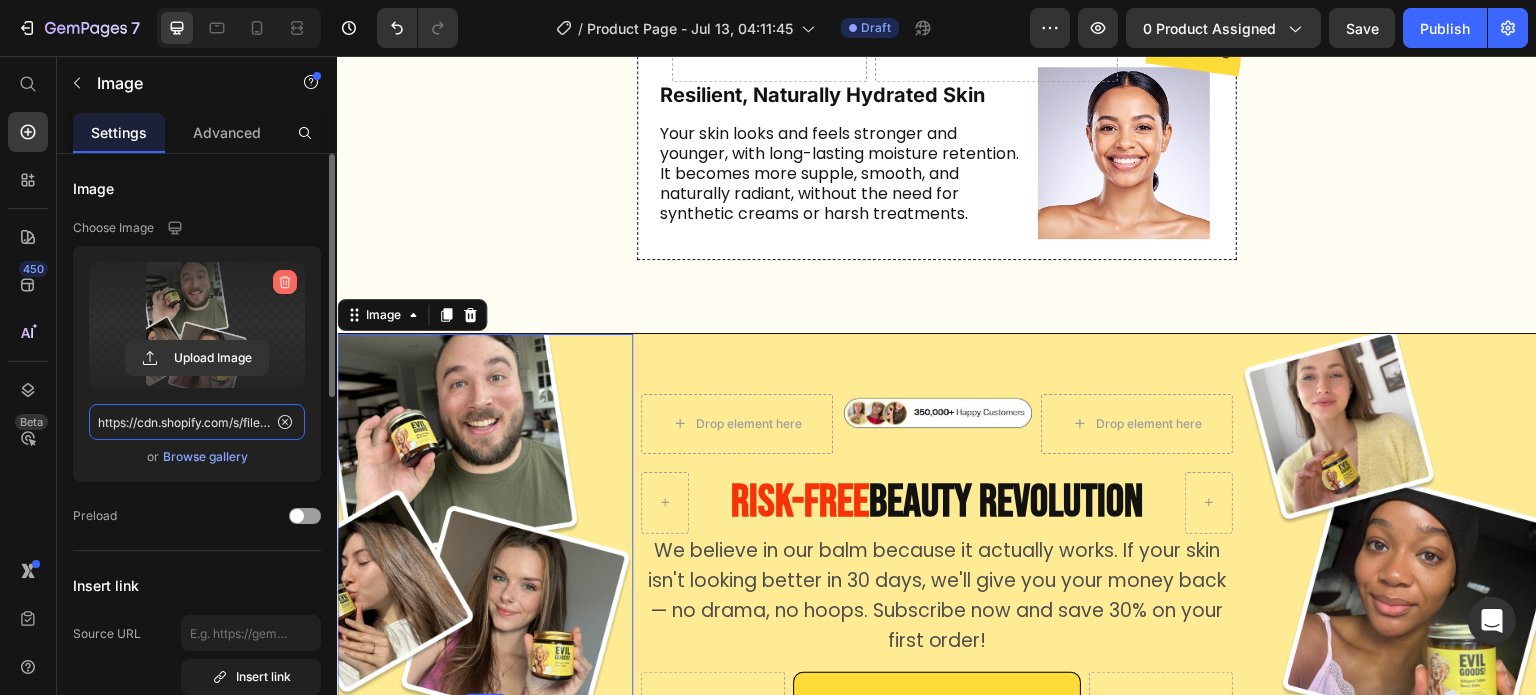type 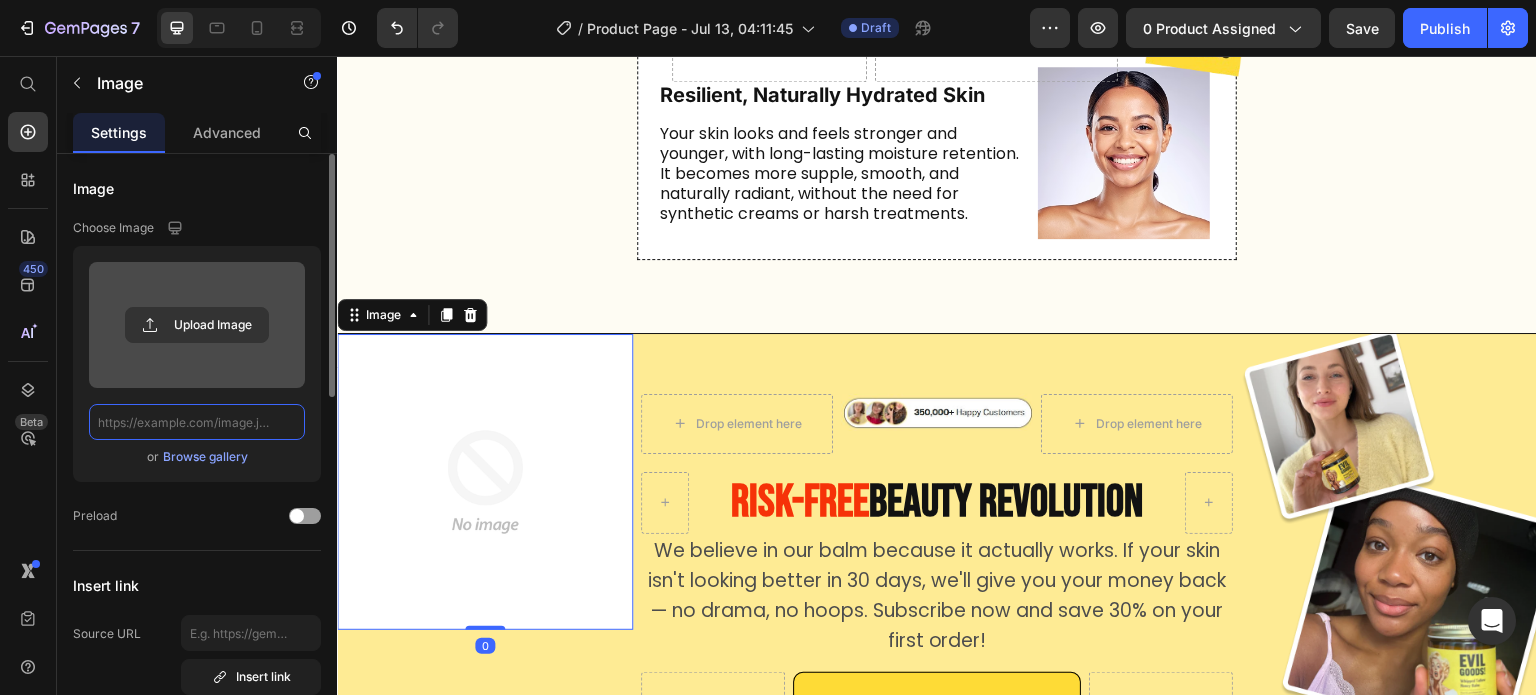 scroll, scrollTop: 0, scrollLeft: 0, axis: both 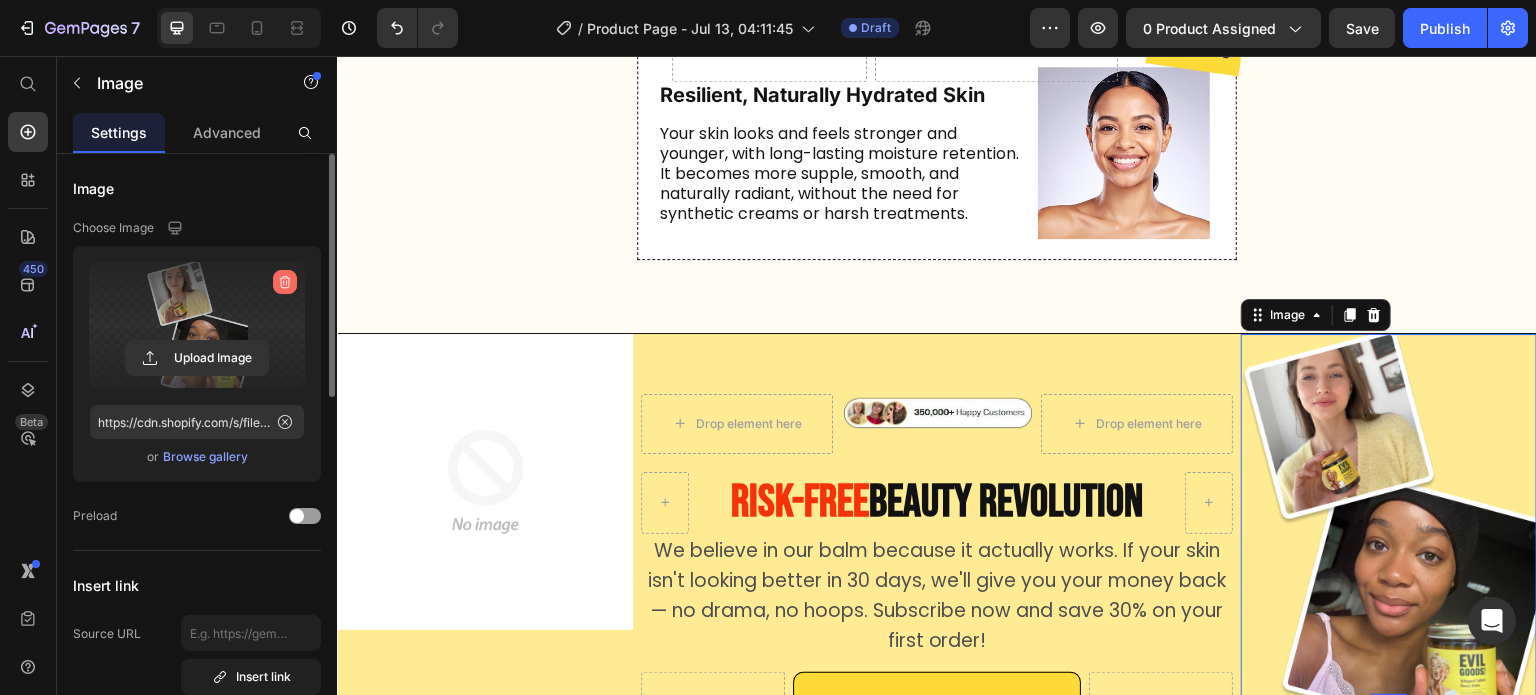 click at bounding box center [285, 282] 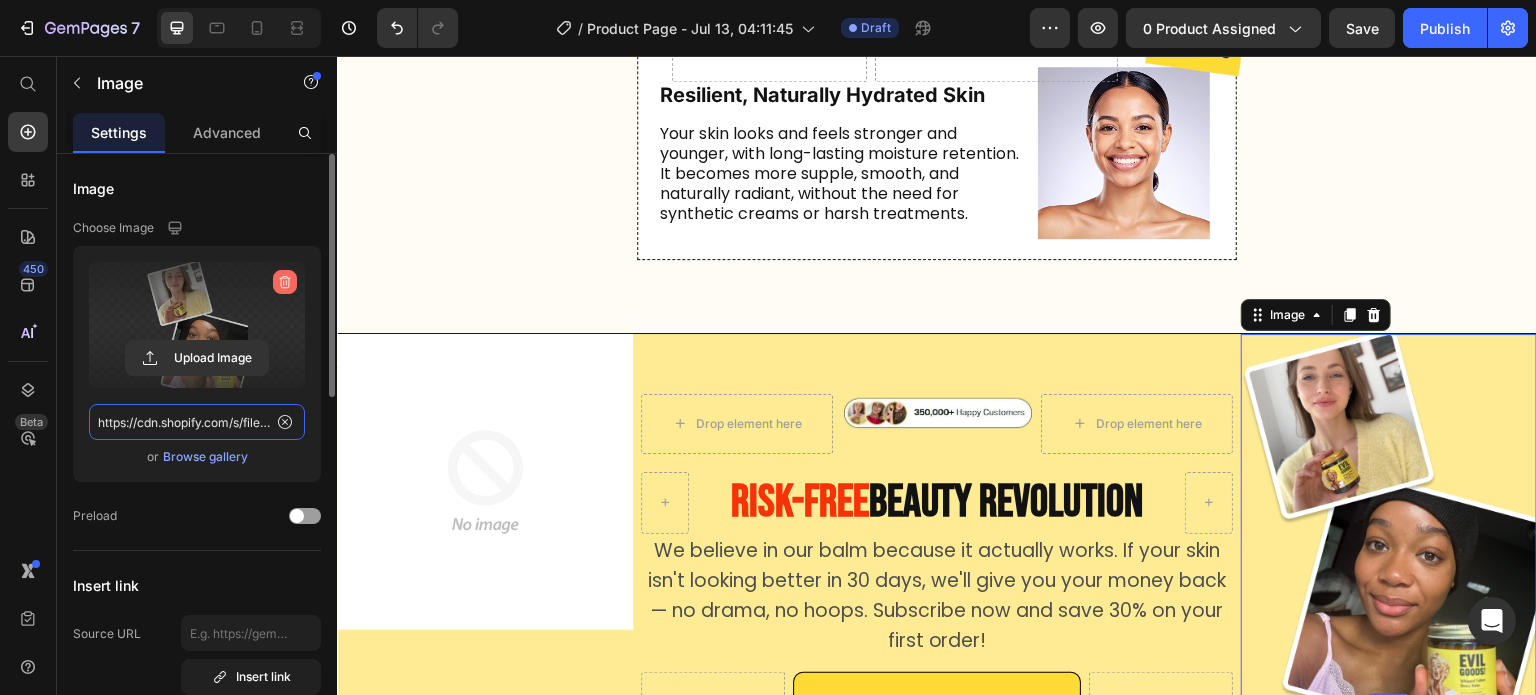 type 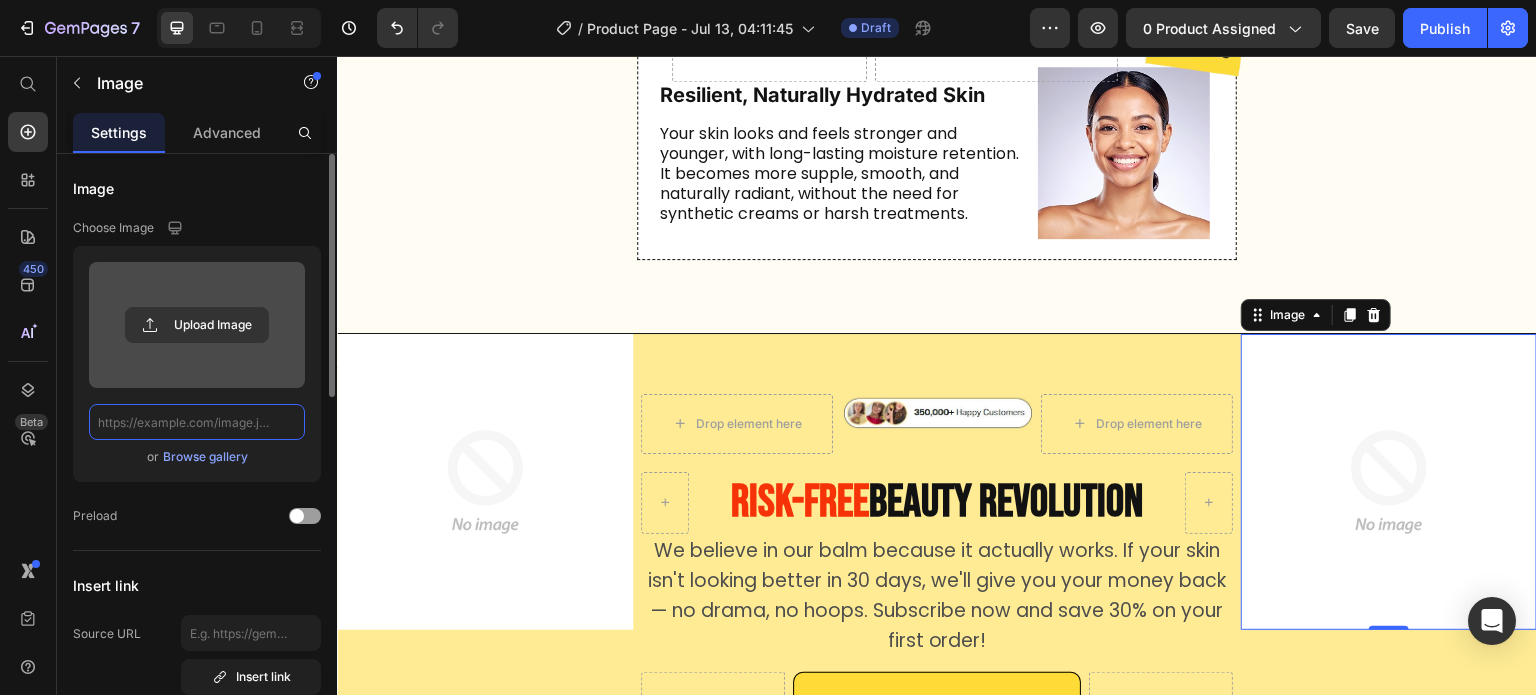 scroll, scrollTop: 0, scrollLeft: 0, axis: both 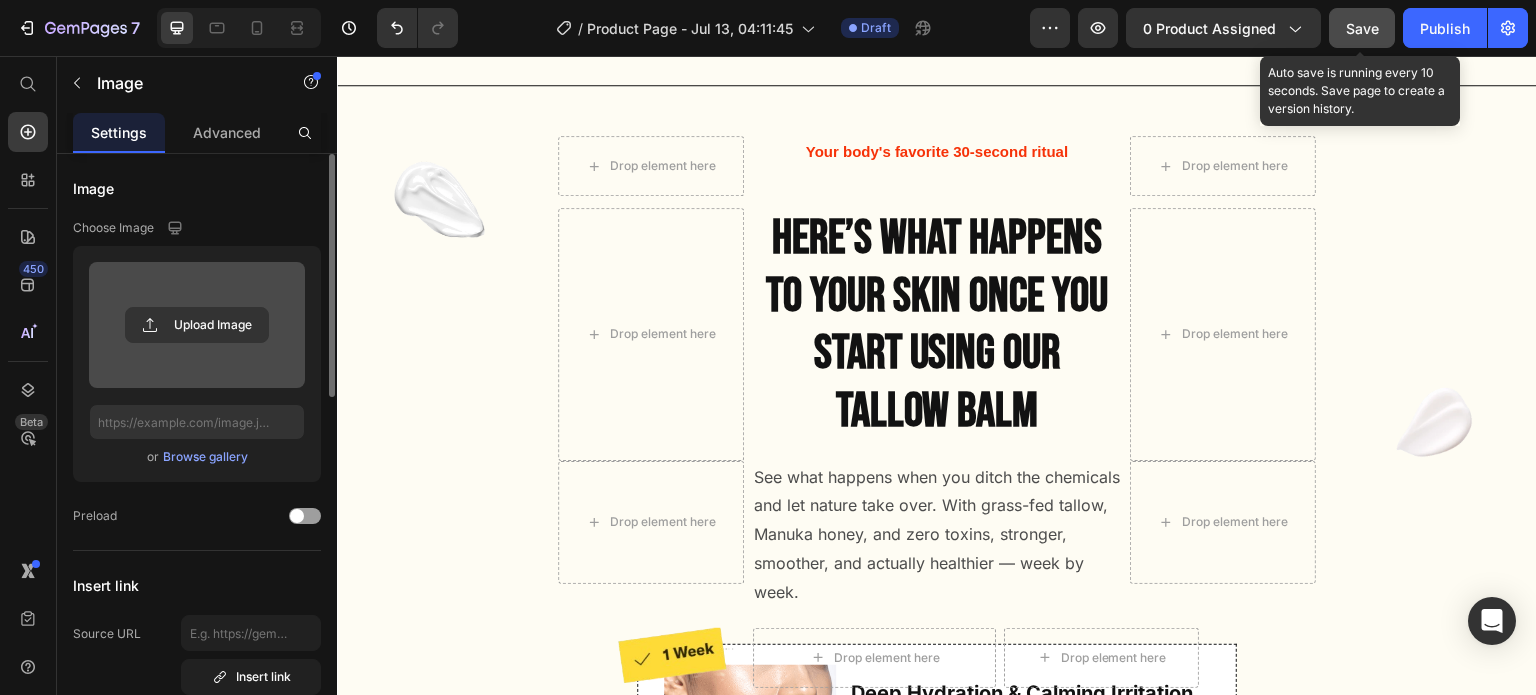 click on "Save" 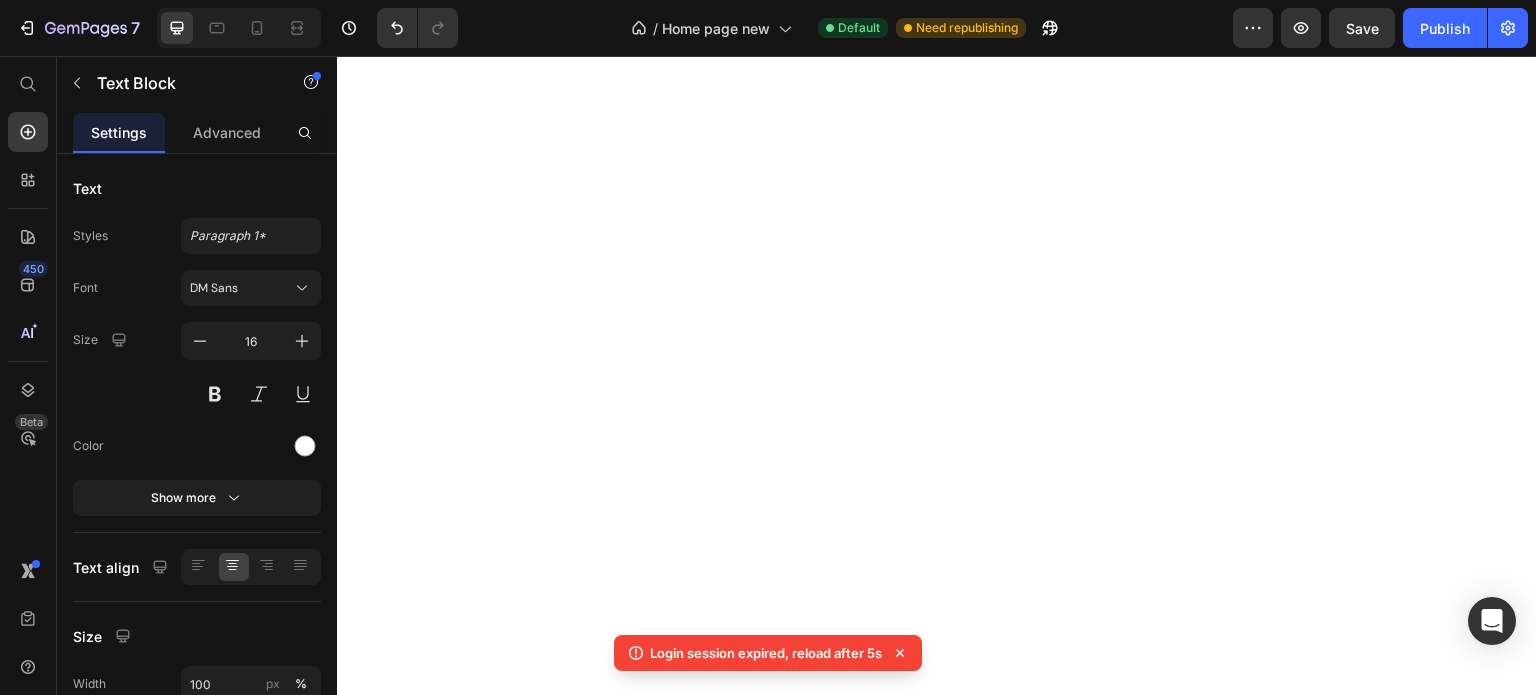scroll, scrollTop: 0, scrollLeft: 0, axis: both 